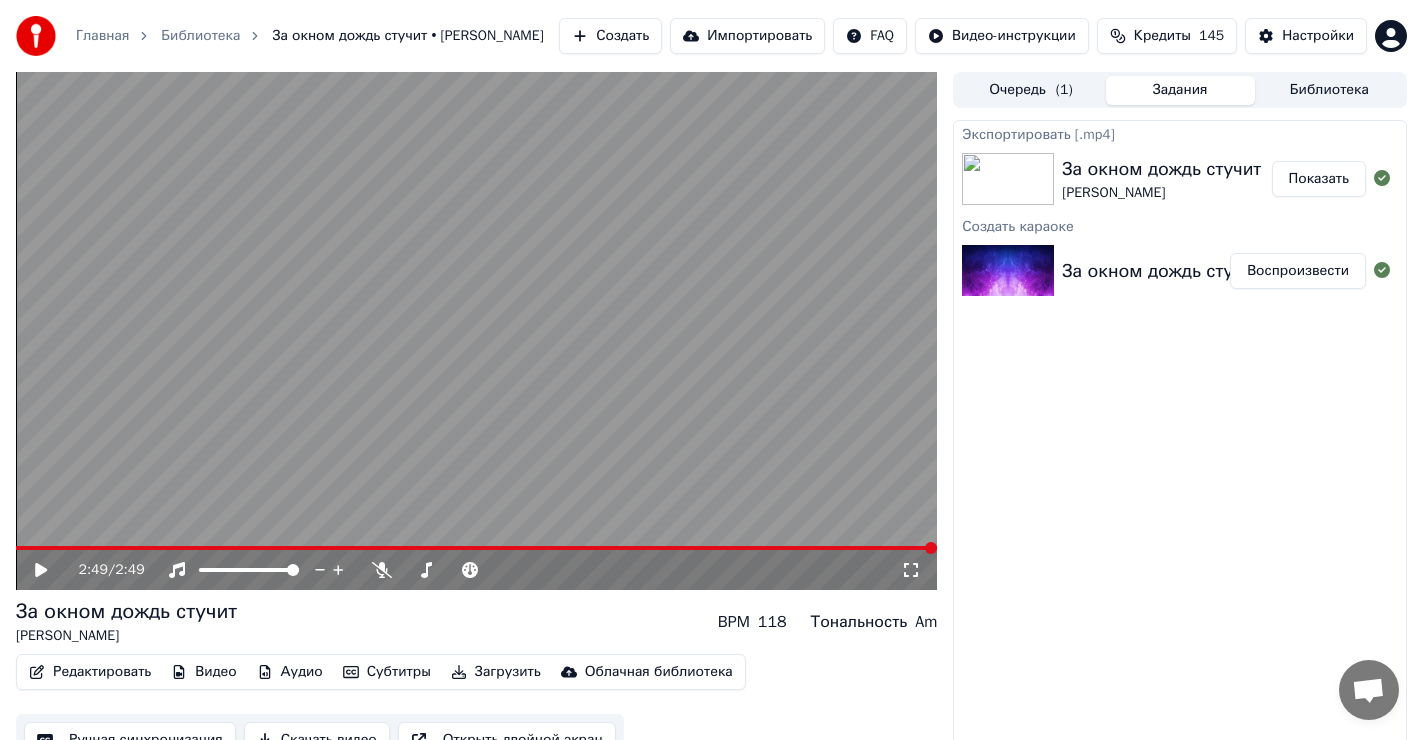 scroll, scrollTop: 0, scrollLeft: 0, axis: both 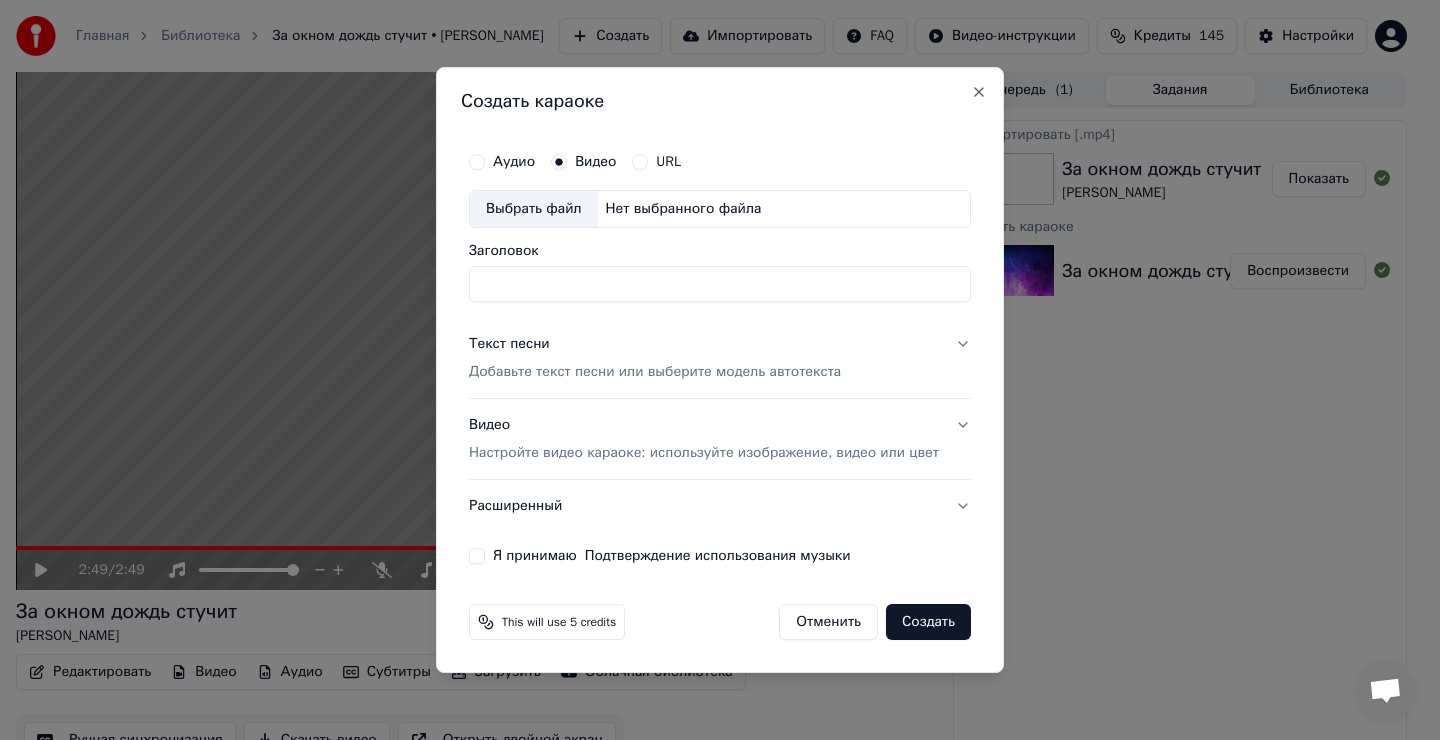 click on "Выбрать файл" at bounding box center (534, 209) 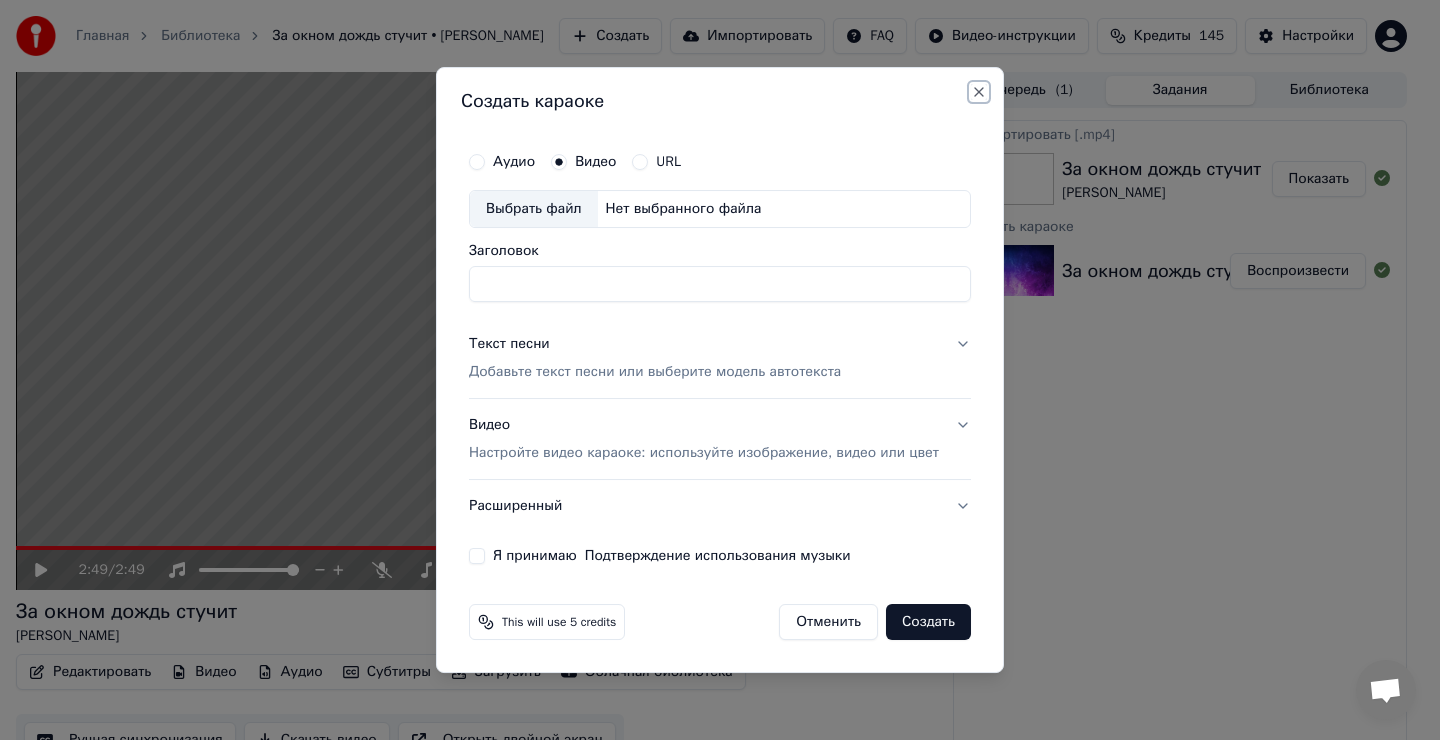 click on "Close" at bounding box center [979, 92] 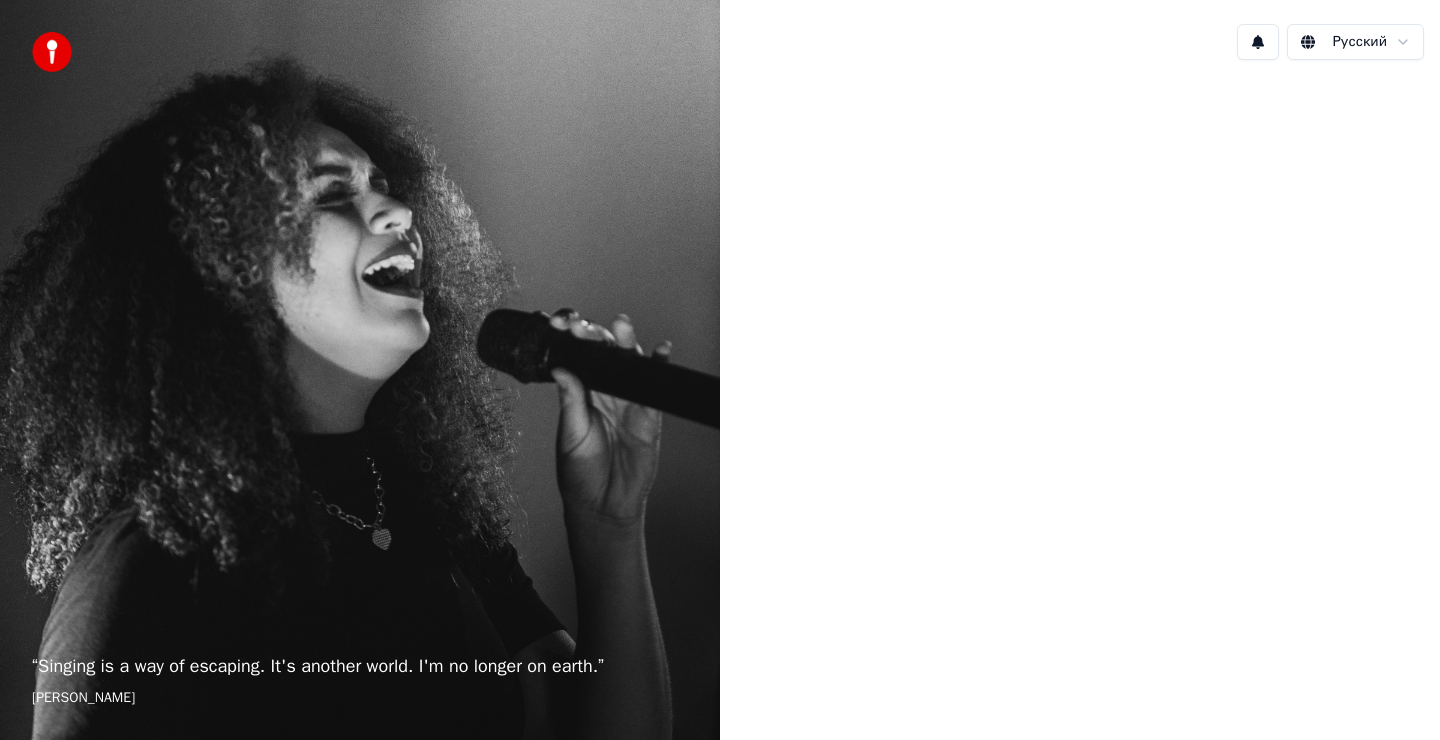 scroll, scrollTop: 0, scrollLeft: 0, axis: both 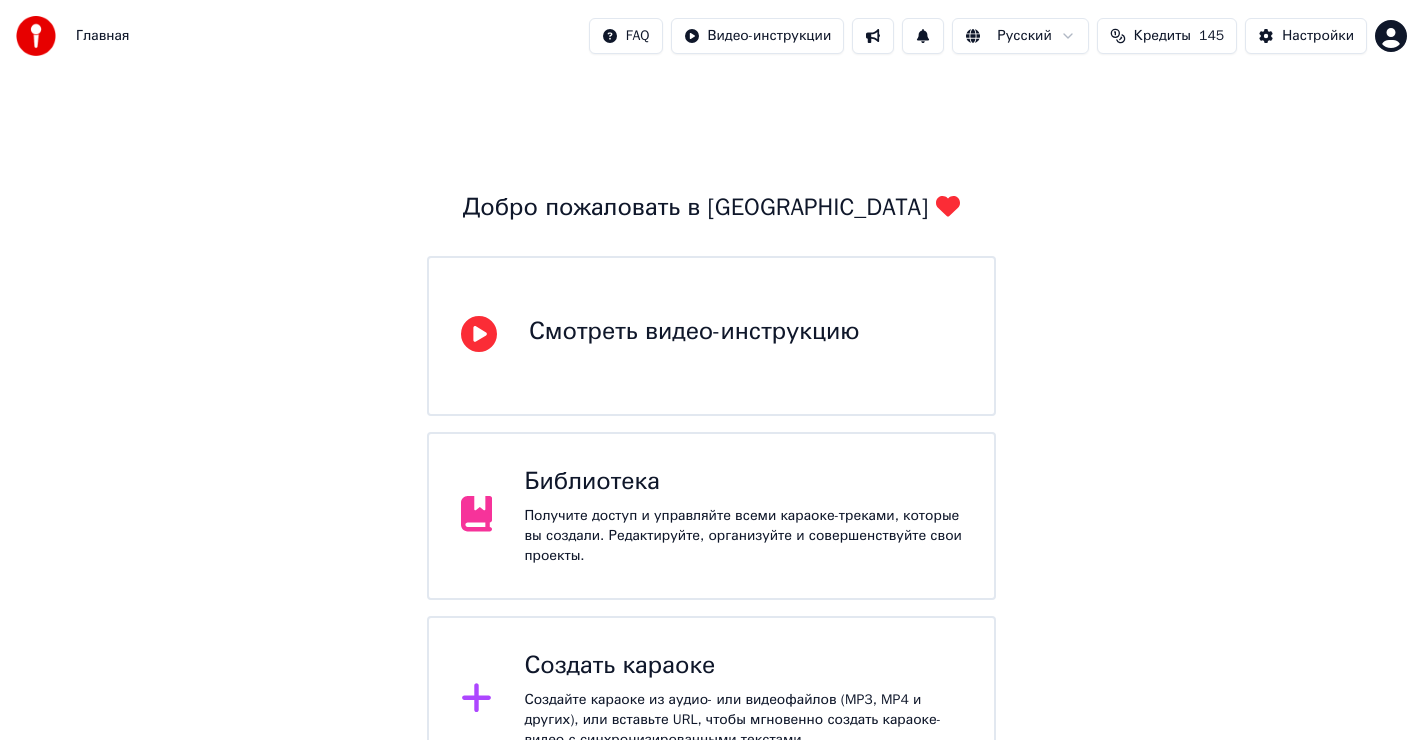 click on "Создать караоке Создайте караоке из аудио- или видеофайлов (MP3, MP4 и других), или вставьте URL, чтобы мгновенно создать караоке-видео с синхронизированными текстами." at bounding box center [743, 700] 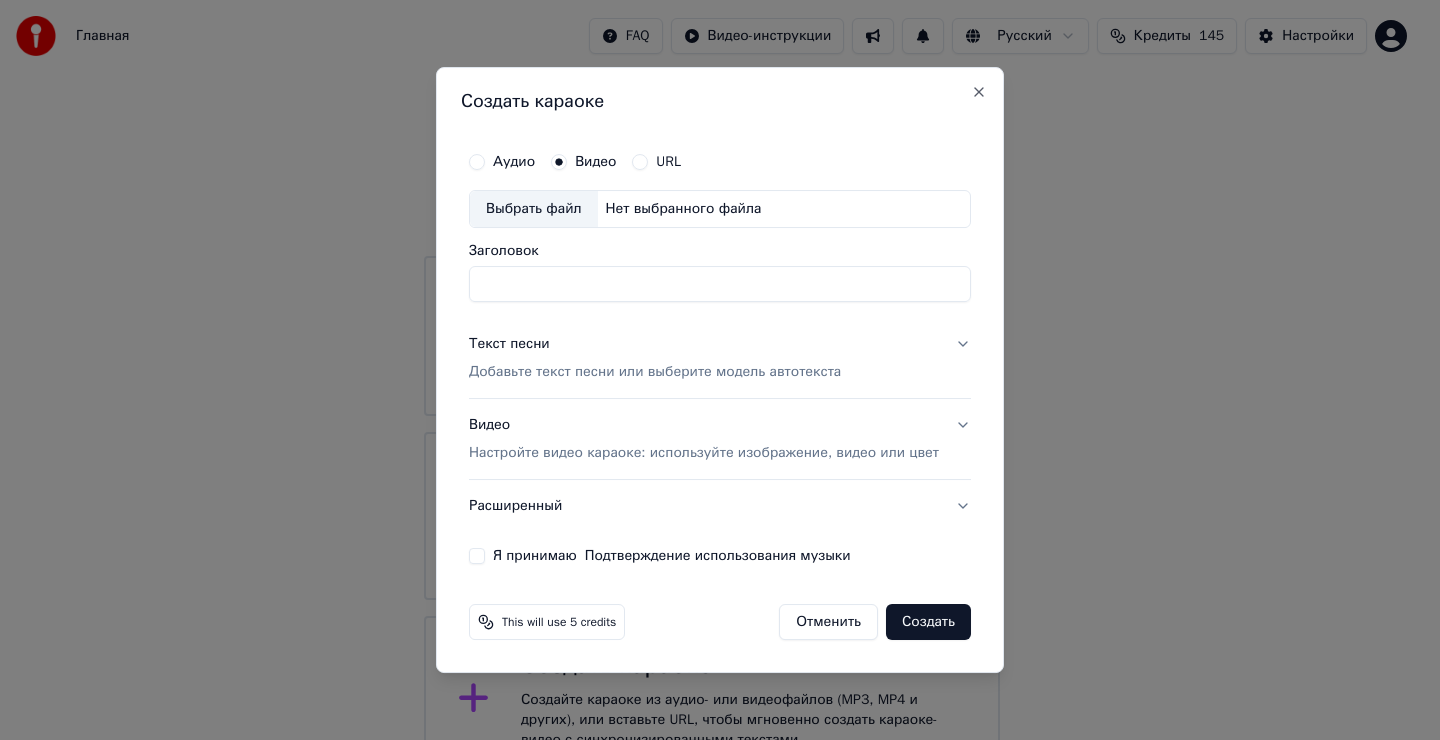 click on "Выбрать файл" at bounding box center (534, 209) 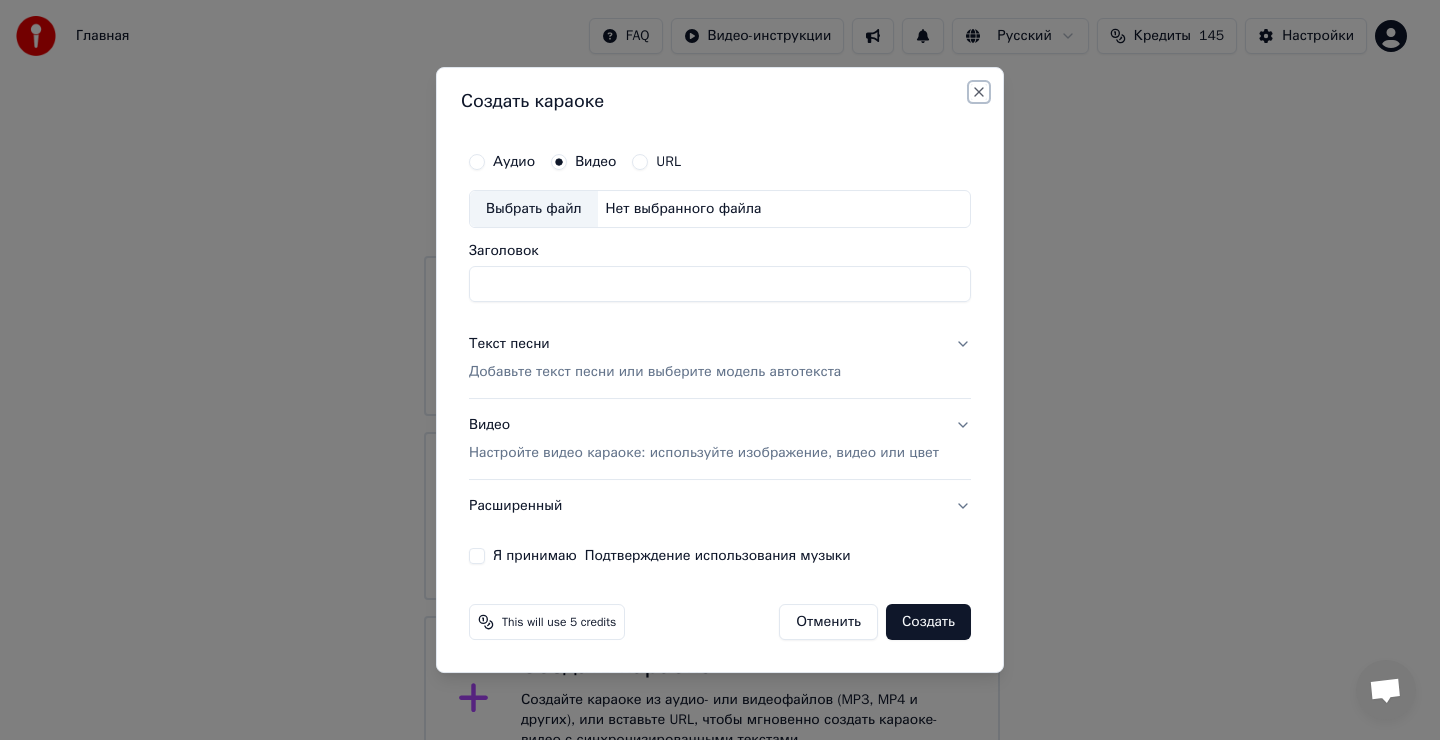 click on "Close" at bounding box center [979, 92] 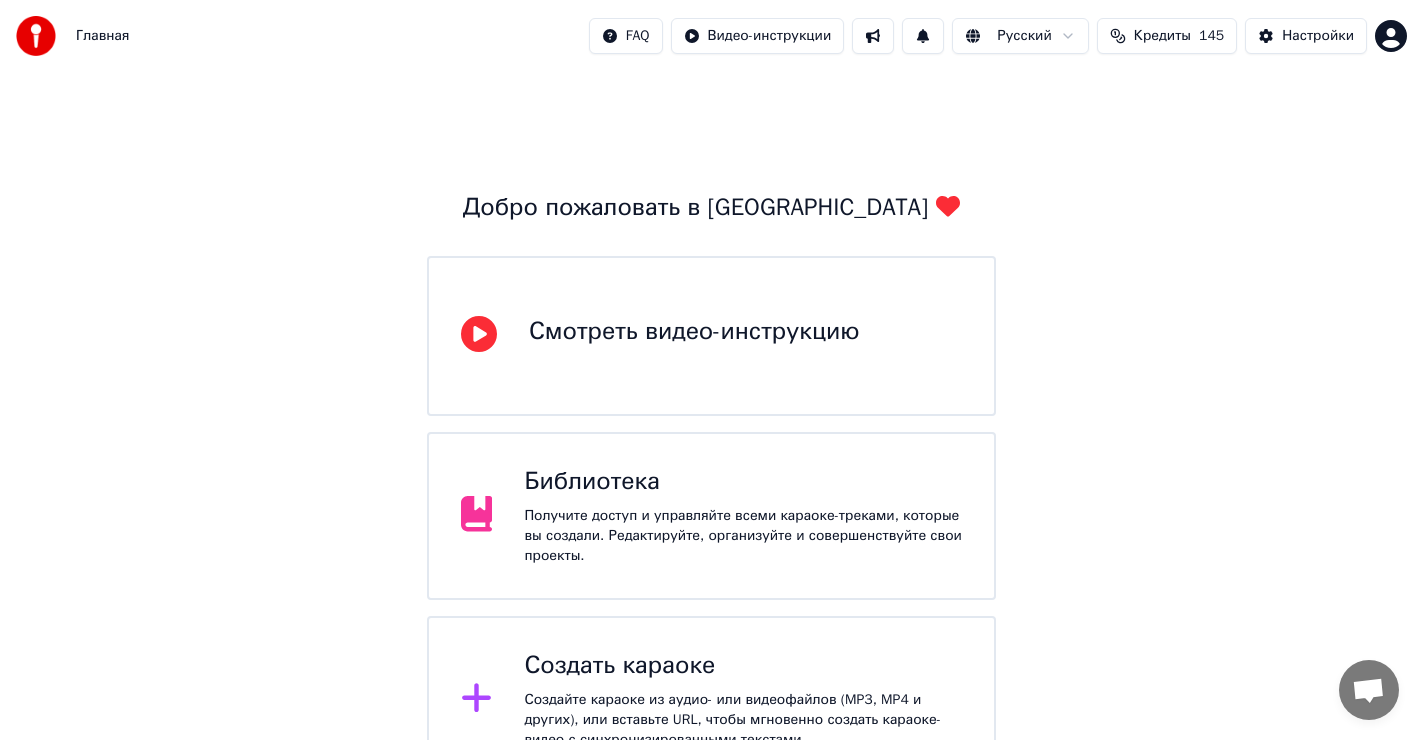 click on "Создать караоке" at bounding box center (743, 666) 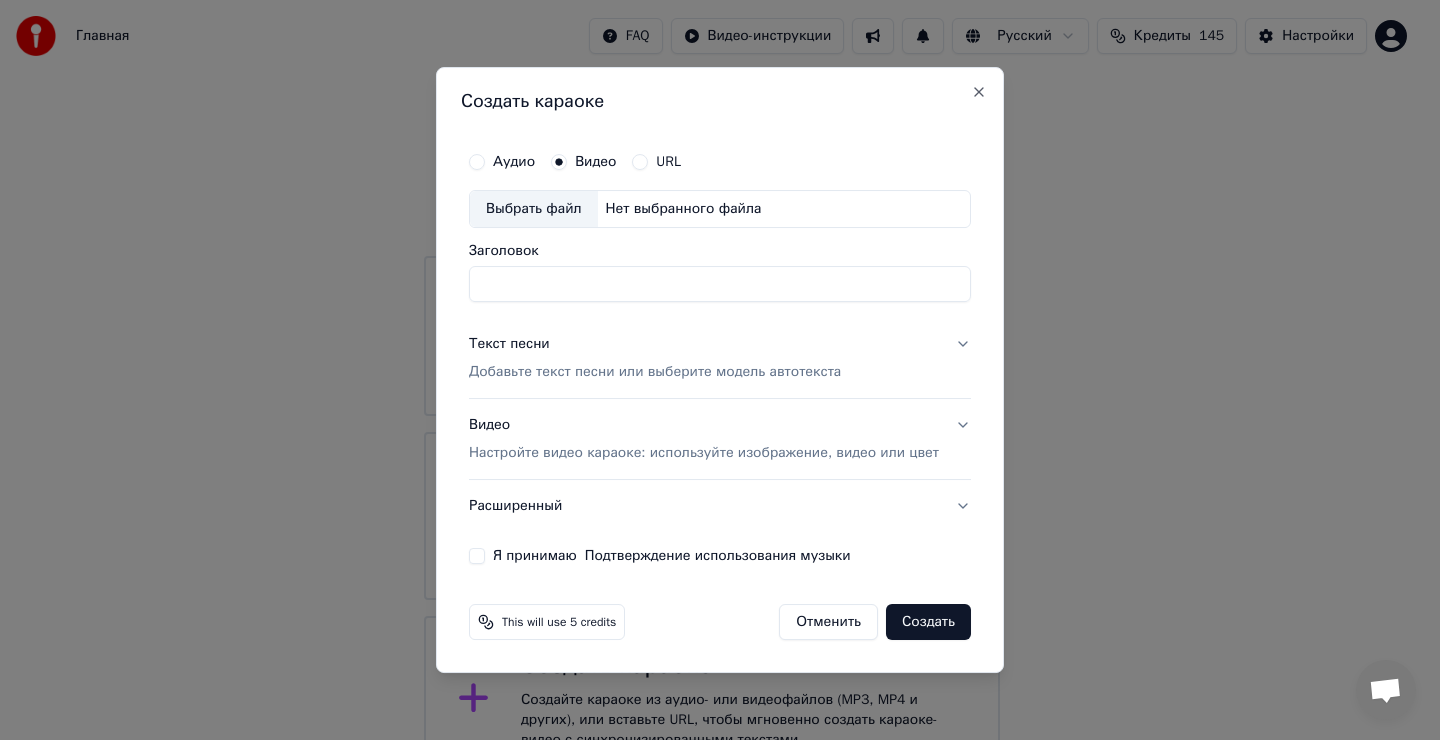 click on "Выбрать файл" at bounding box center (534, 209) 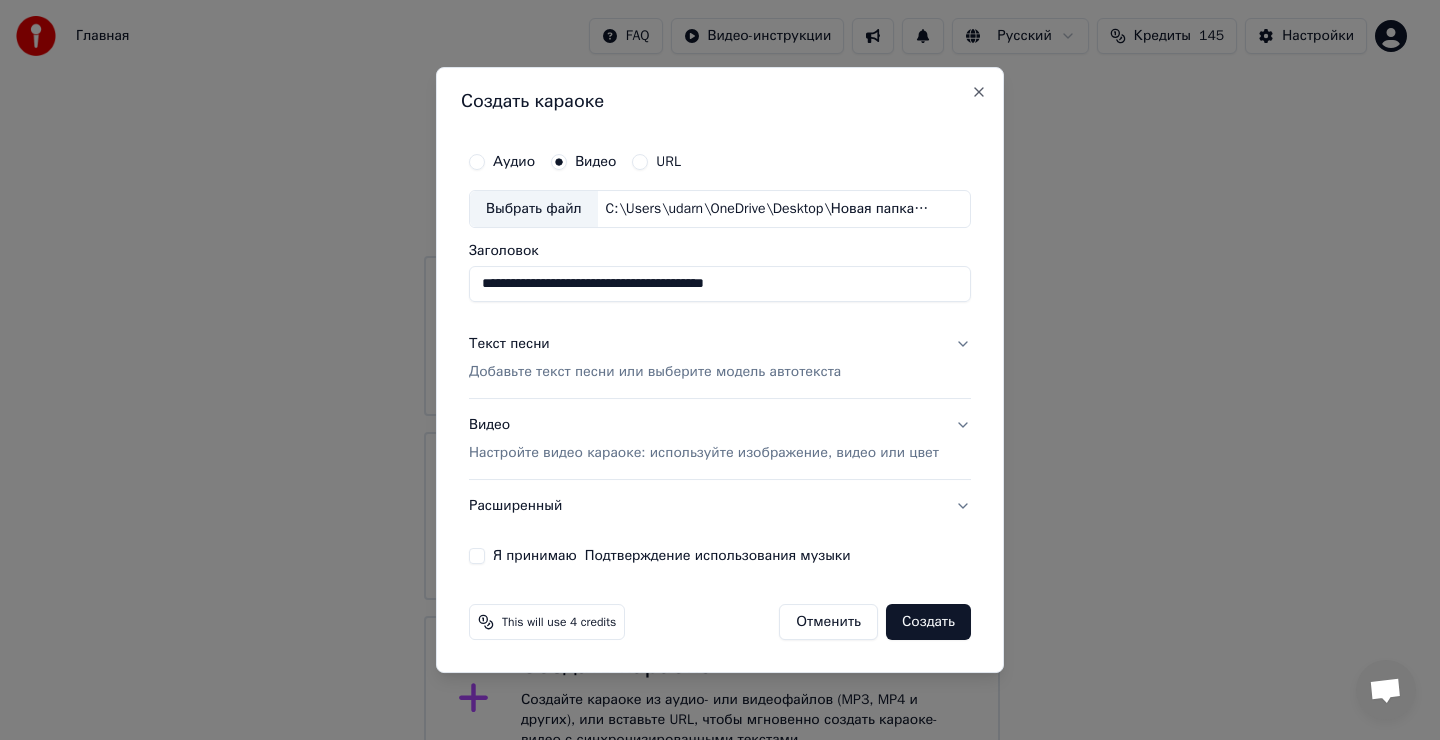 type on "**********" 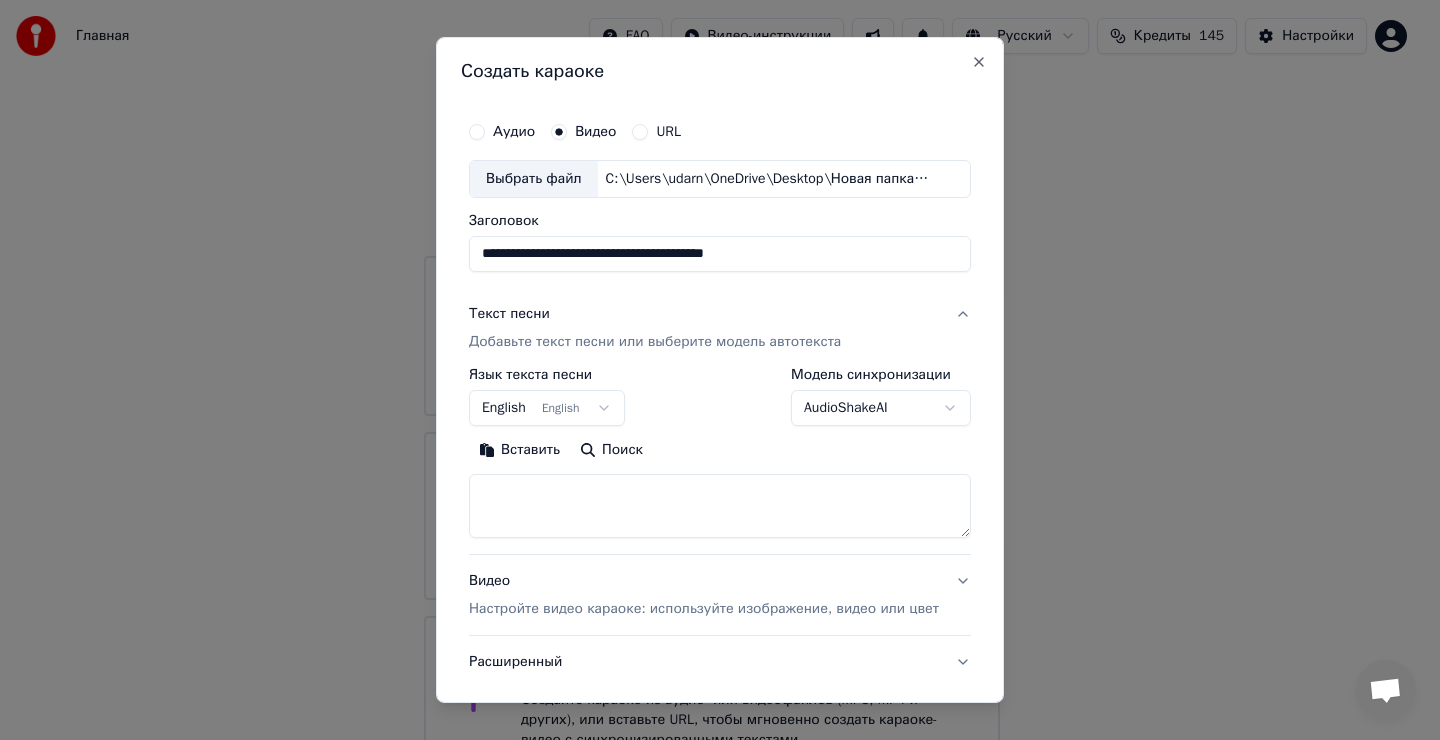 click at bounding box center (720, 506) 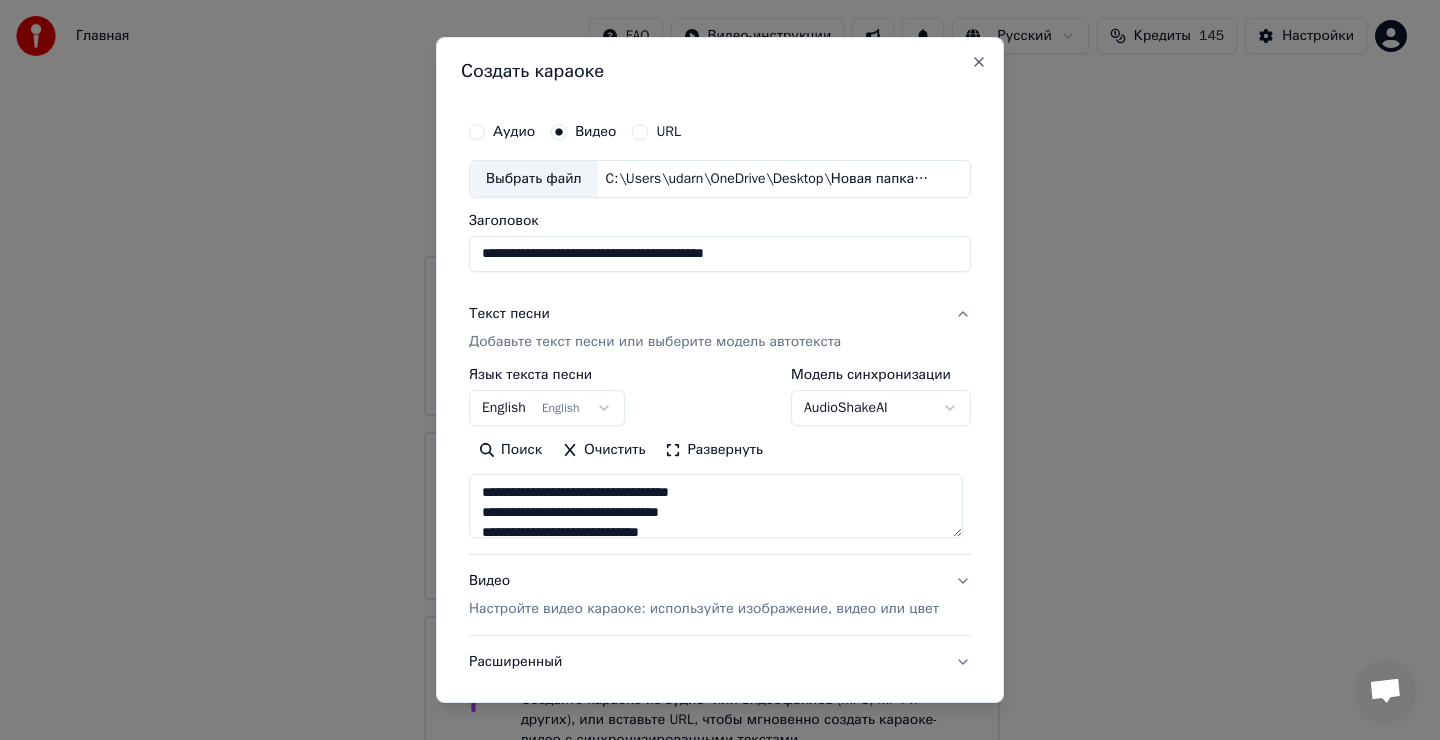 click on "English English" at bounding box center (547, 408) 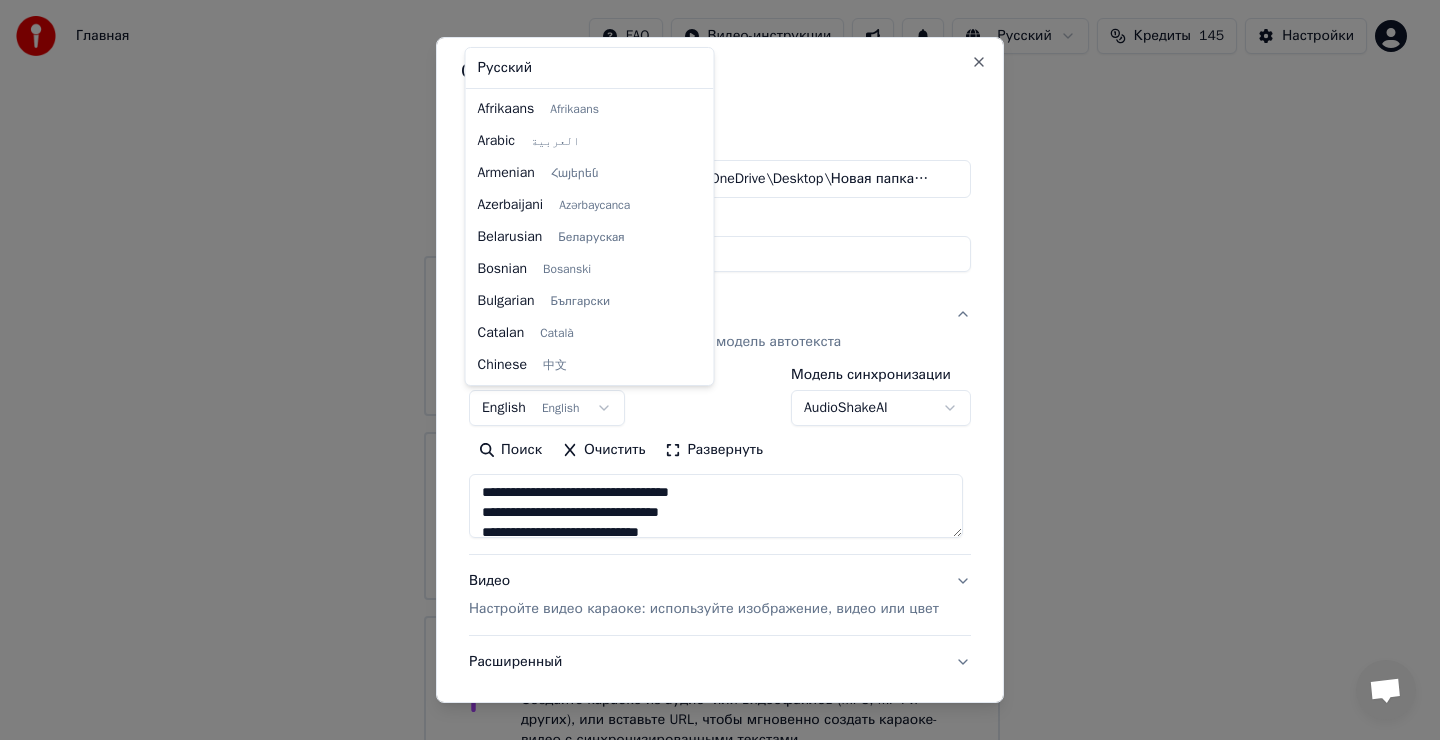 scroll, scrollTop: 160, scrollLeft: 0, axis: vertical 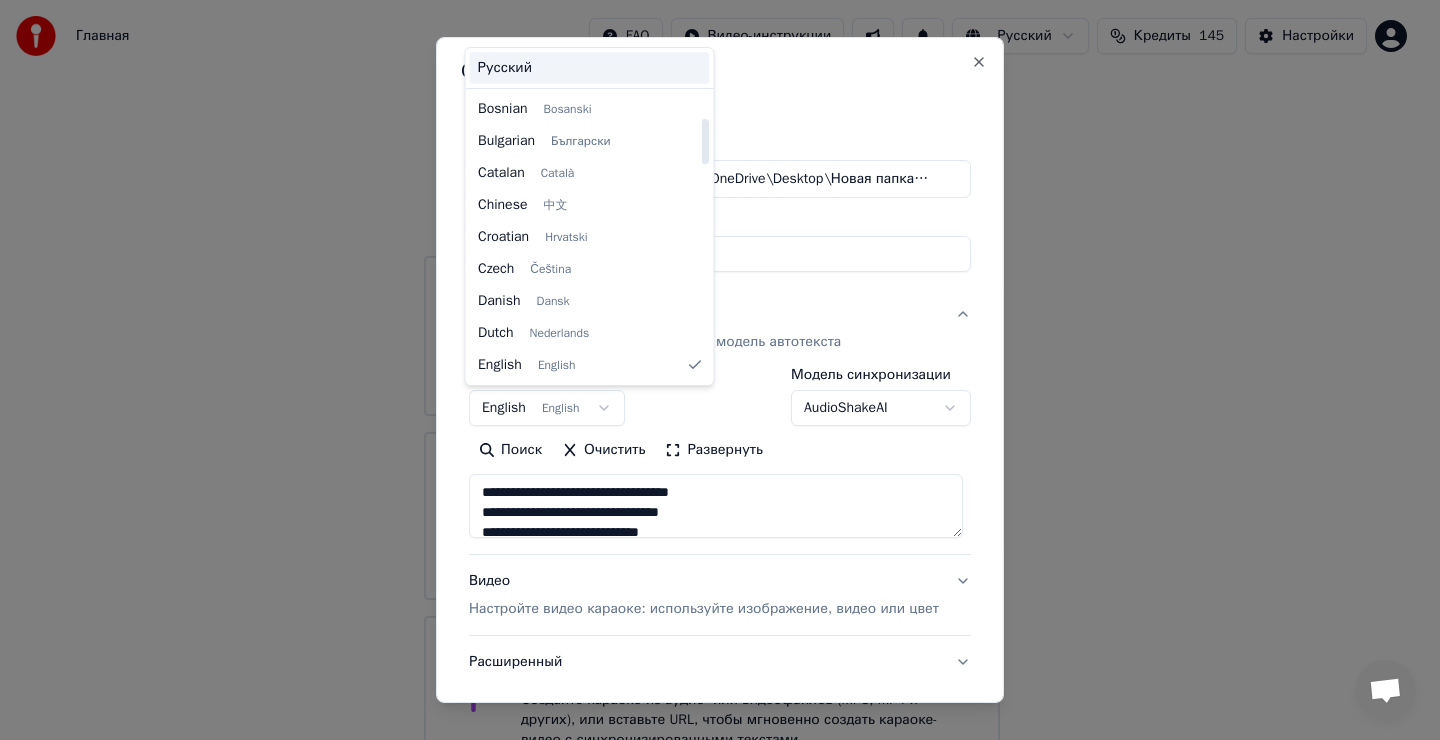 type on "**********" 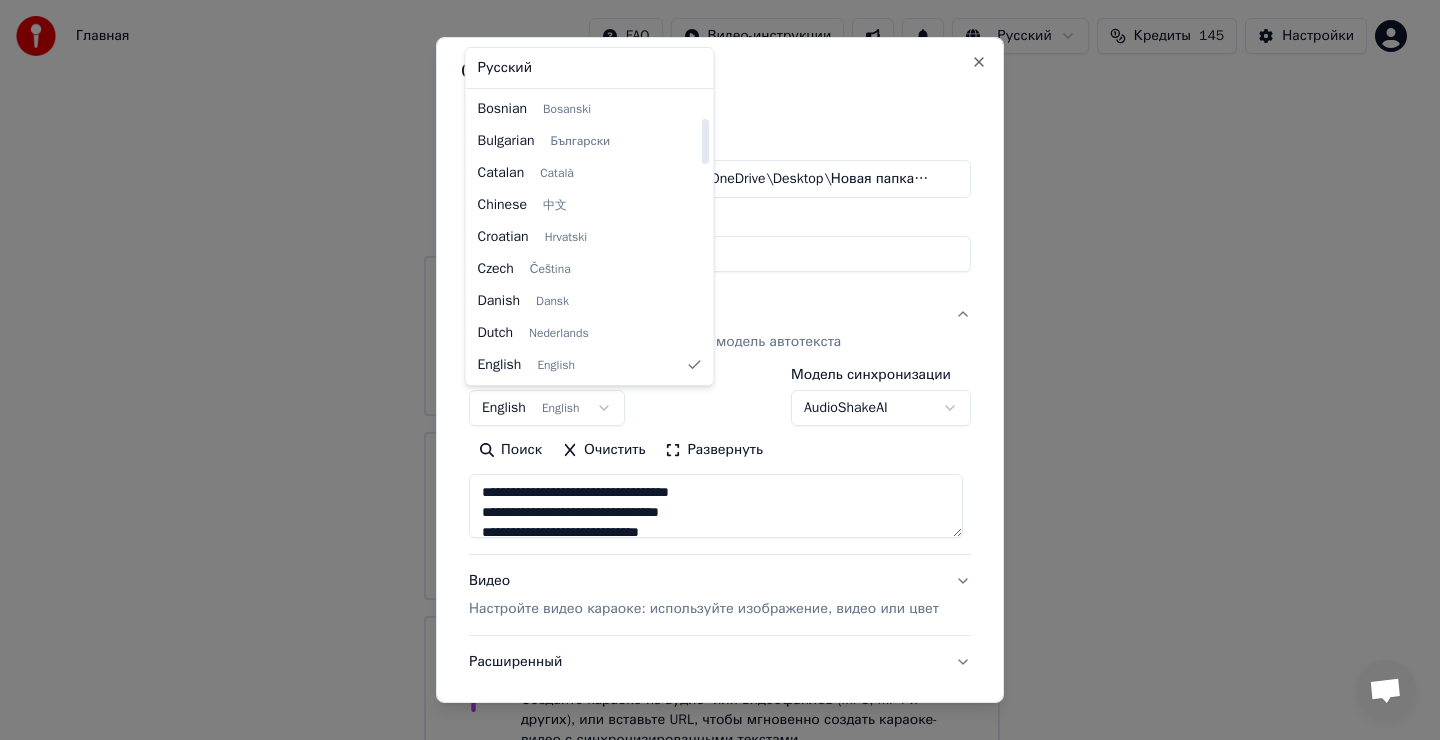 select on "**" 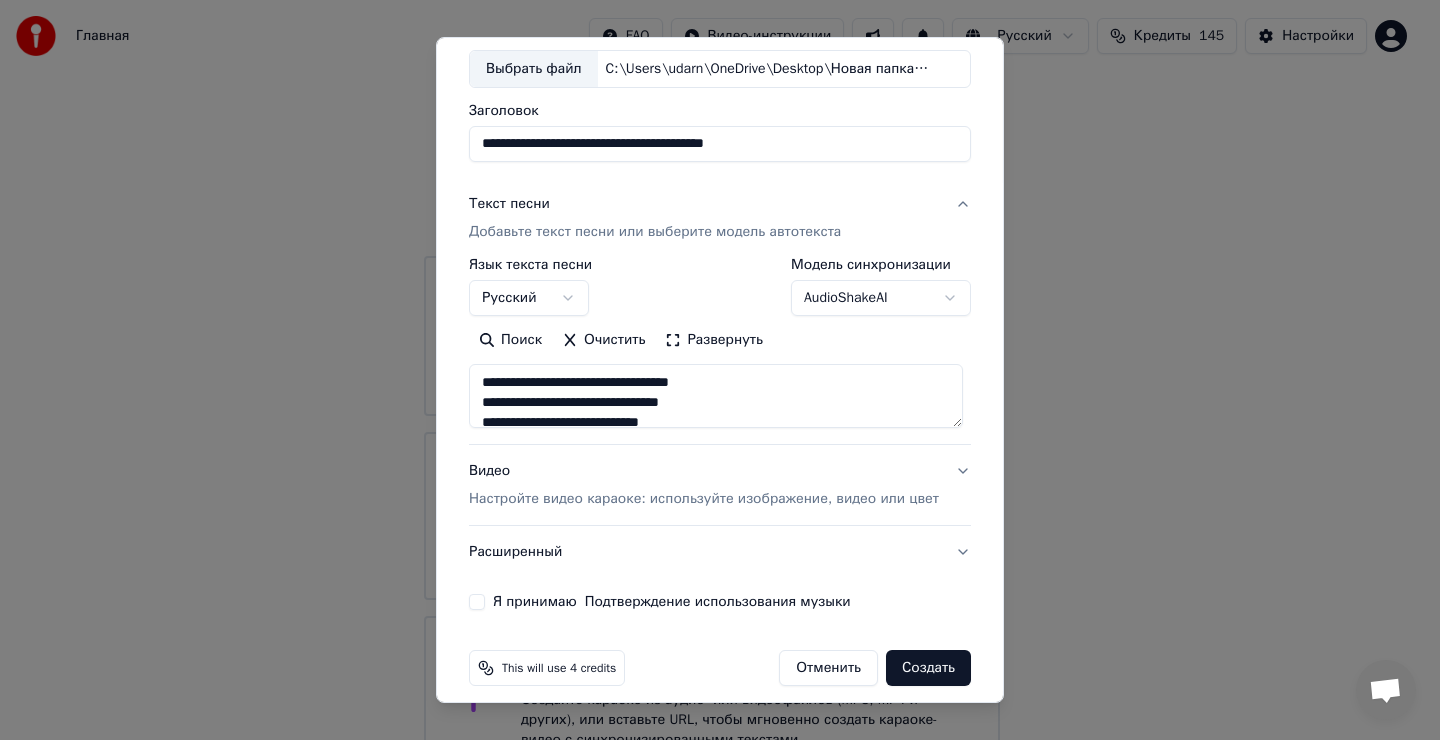 scroll, scrollTop: 126, scrollLeft: 0, axis: vertical 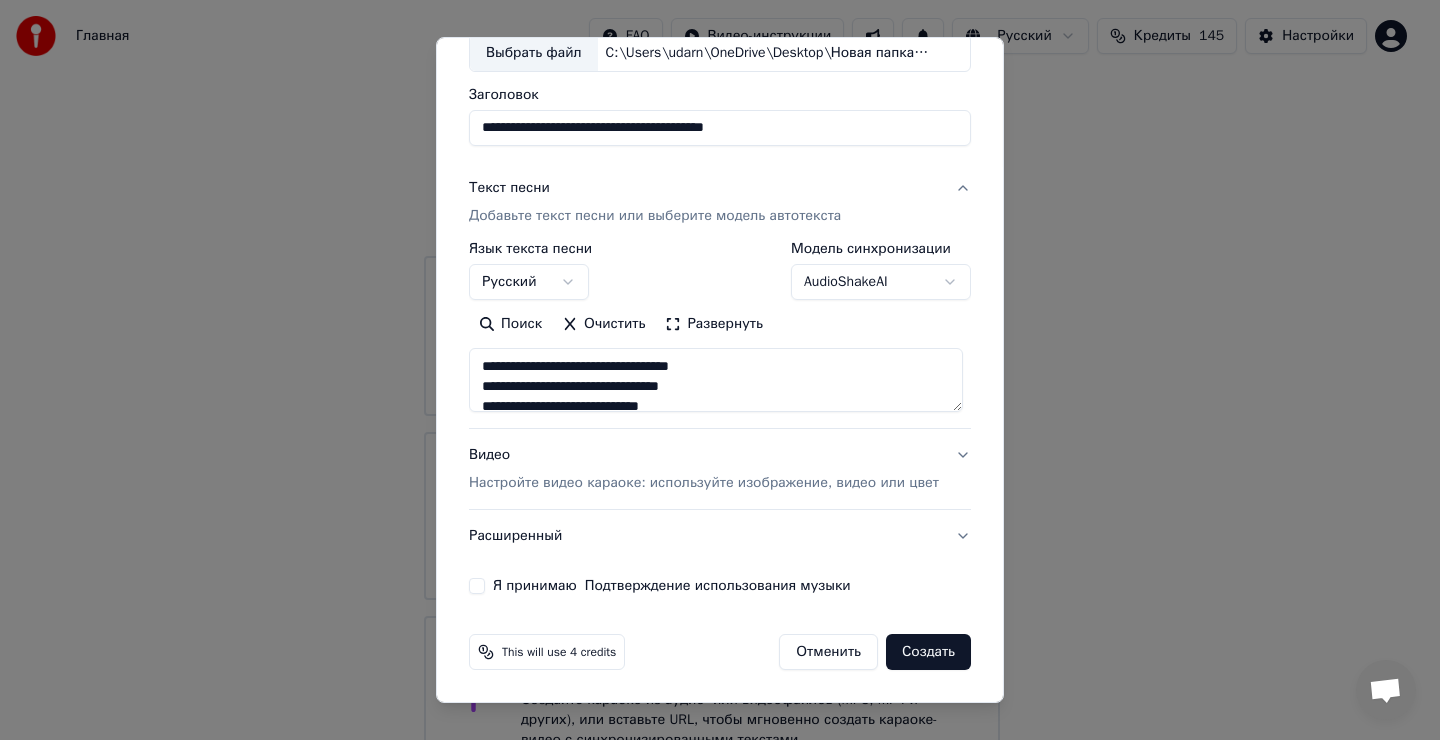 click on "Я принимаю   Подтверждение использования музыки" at bounding box center (477, 586) 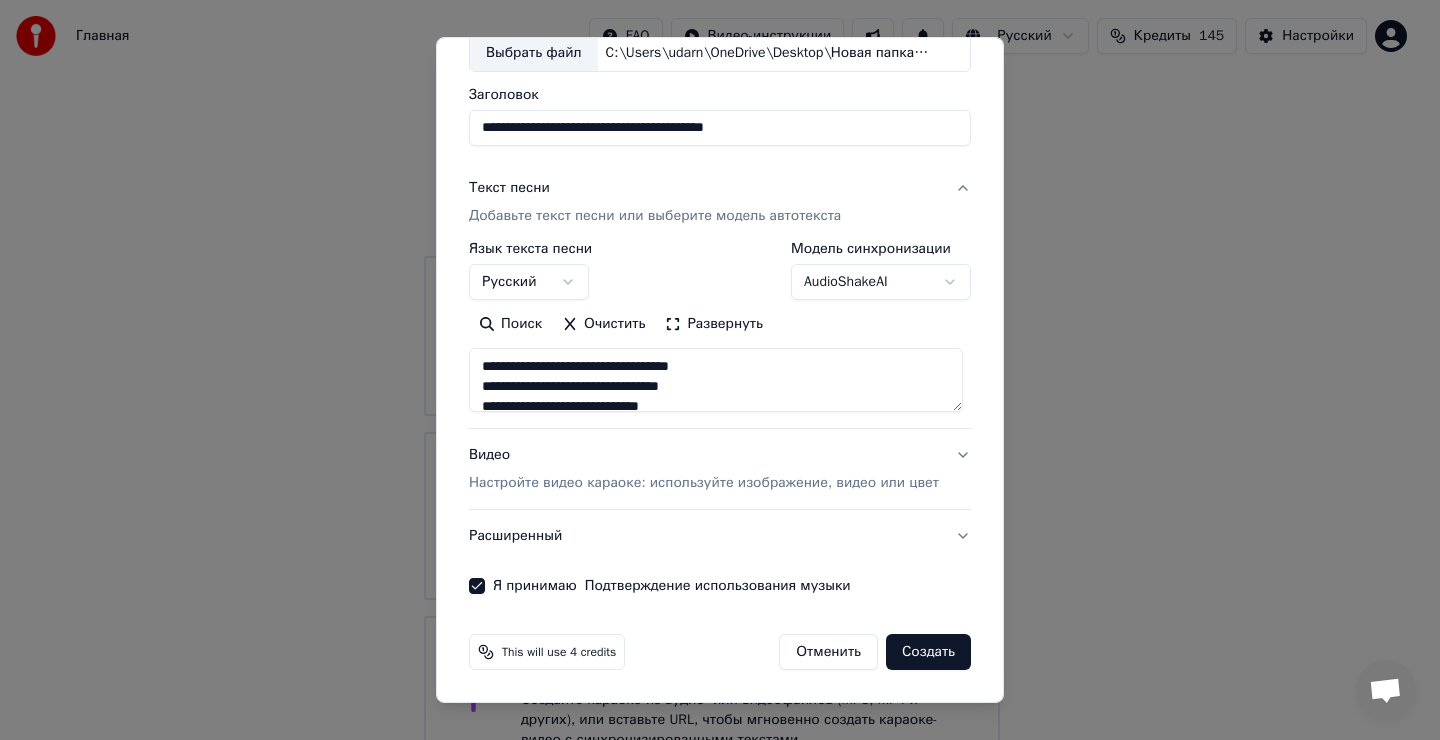 click on "Создать" at bounding box center (928, 652) 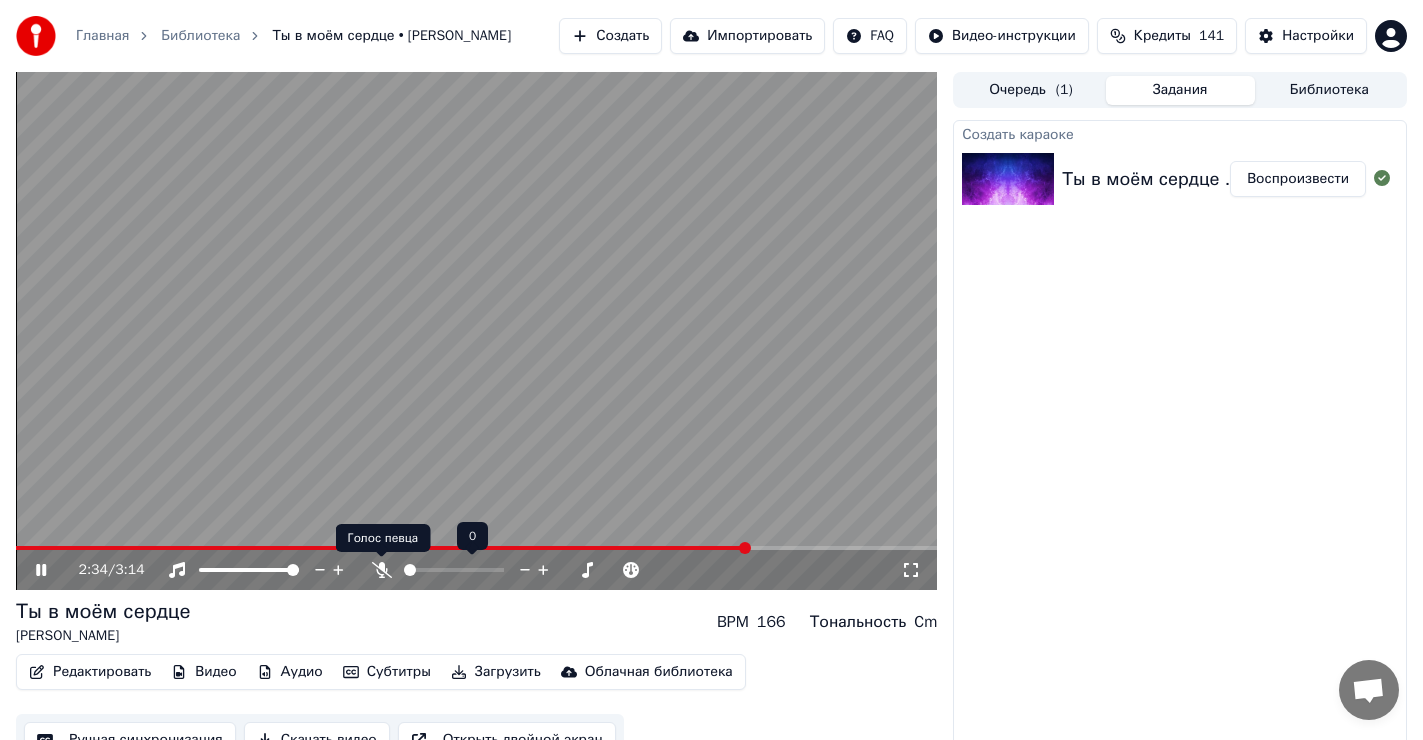 click 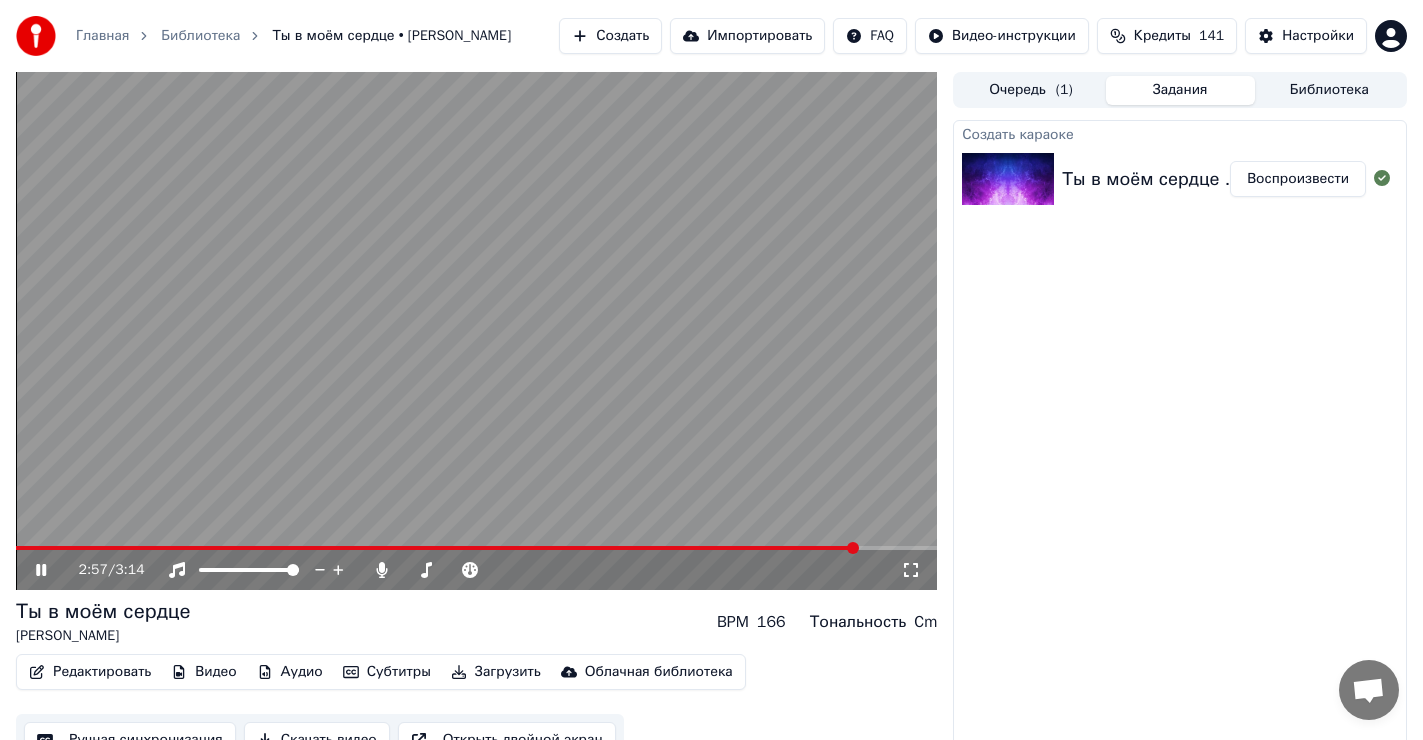 click at bounding box center (437, 548) 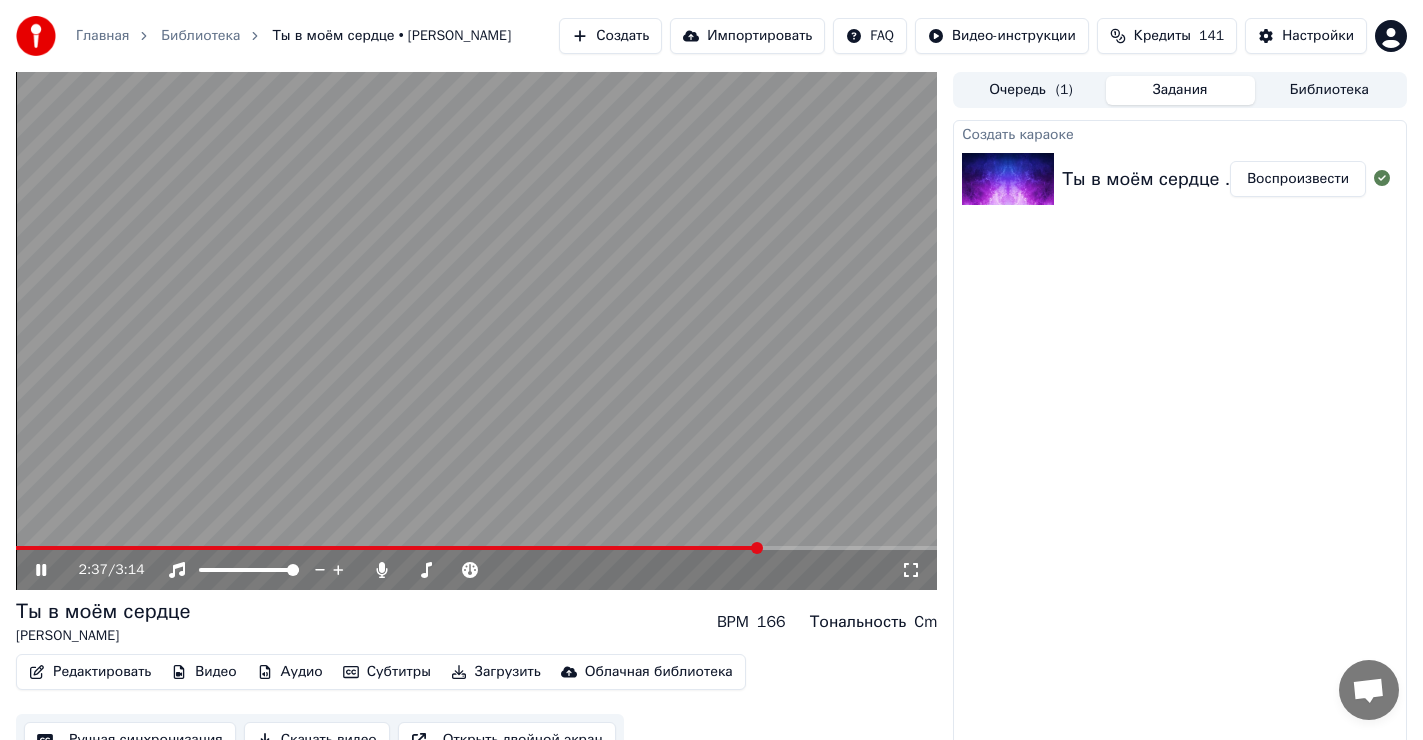 click at bounding box center (476, 548) 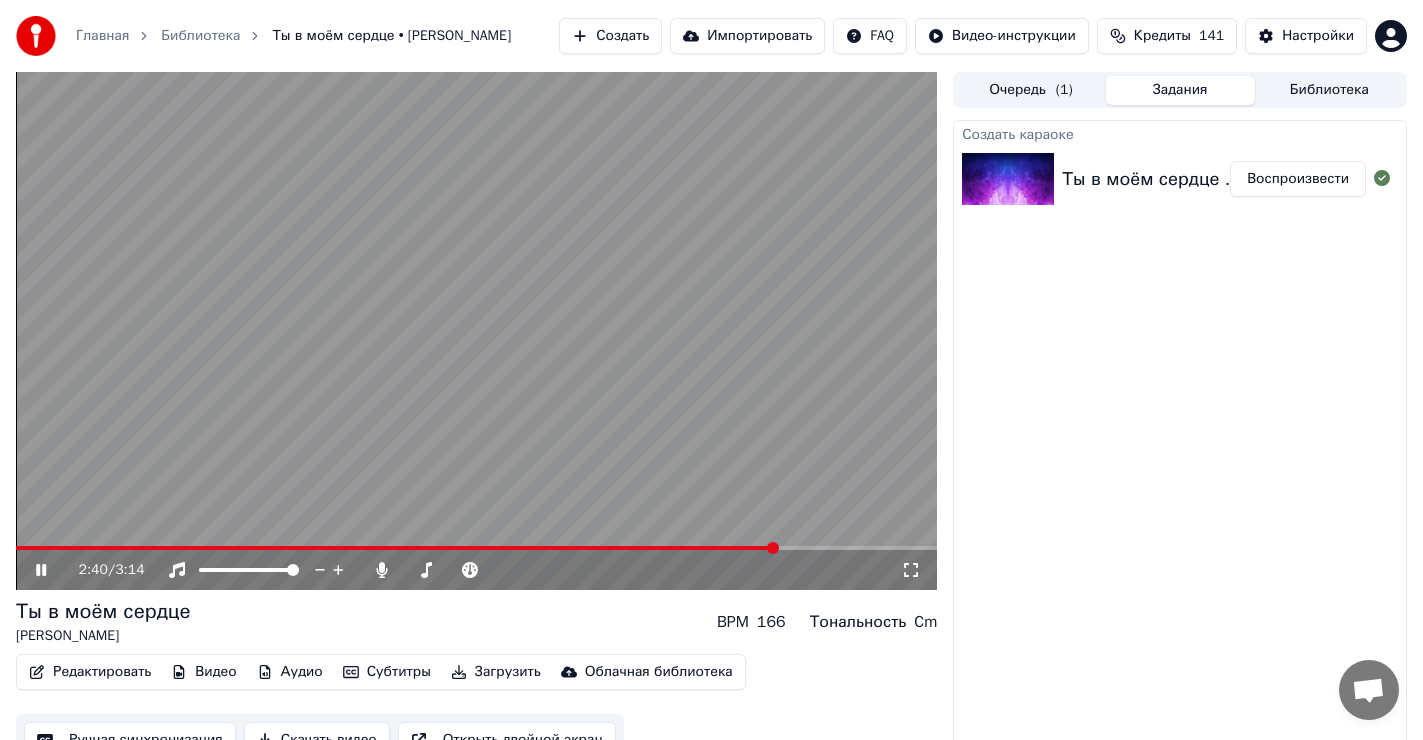 click at bounding box center (476, 548) 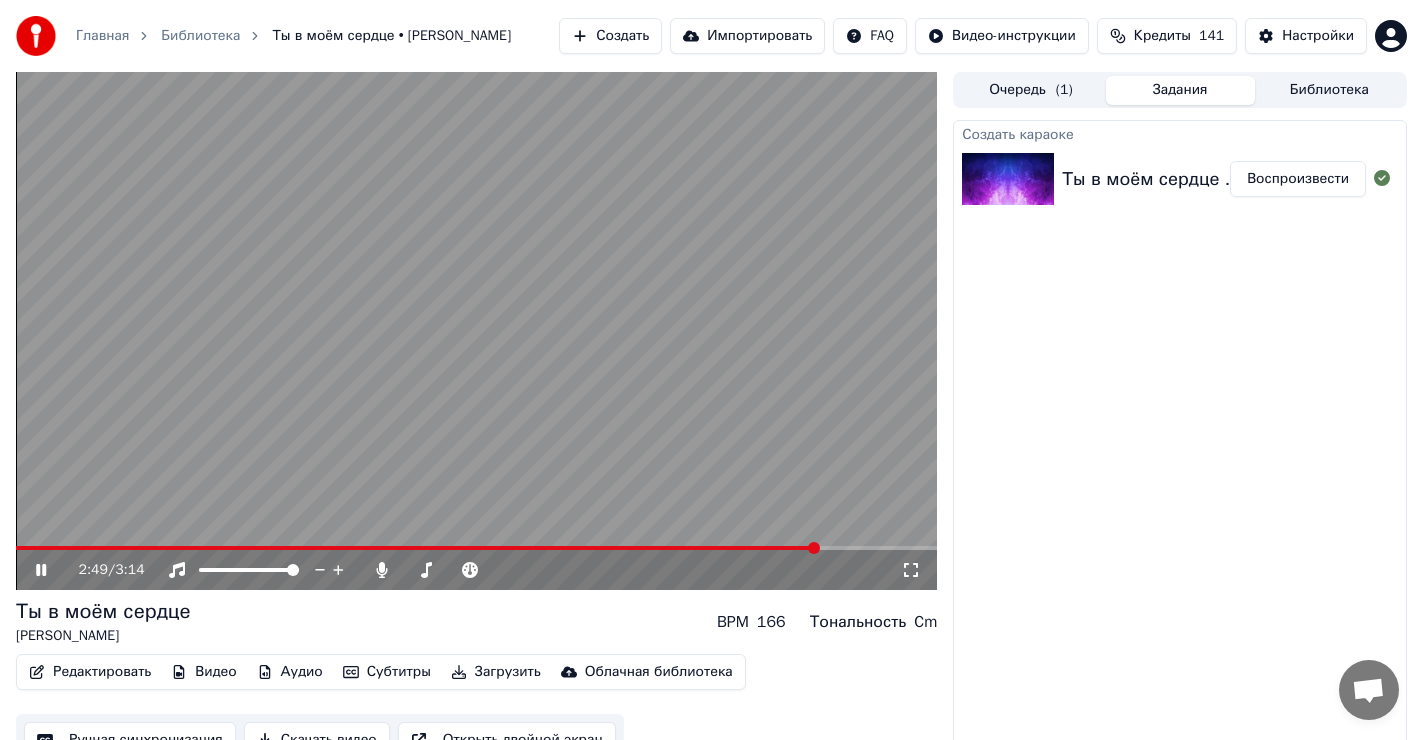 click 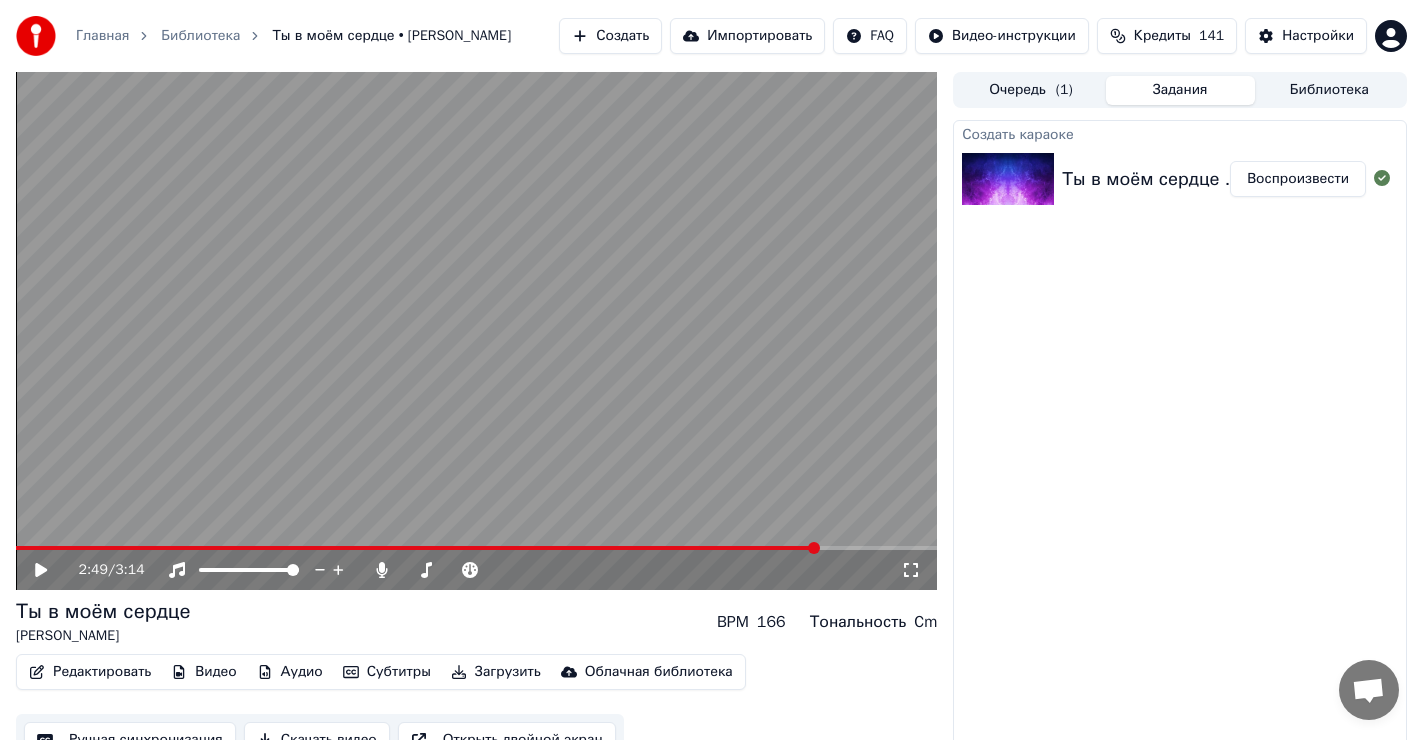 click on "Редактировать" at bounding box center (90, 672) 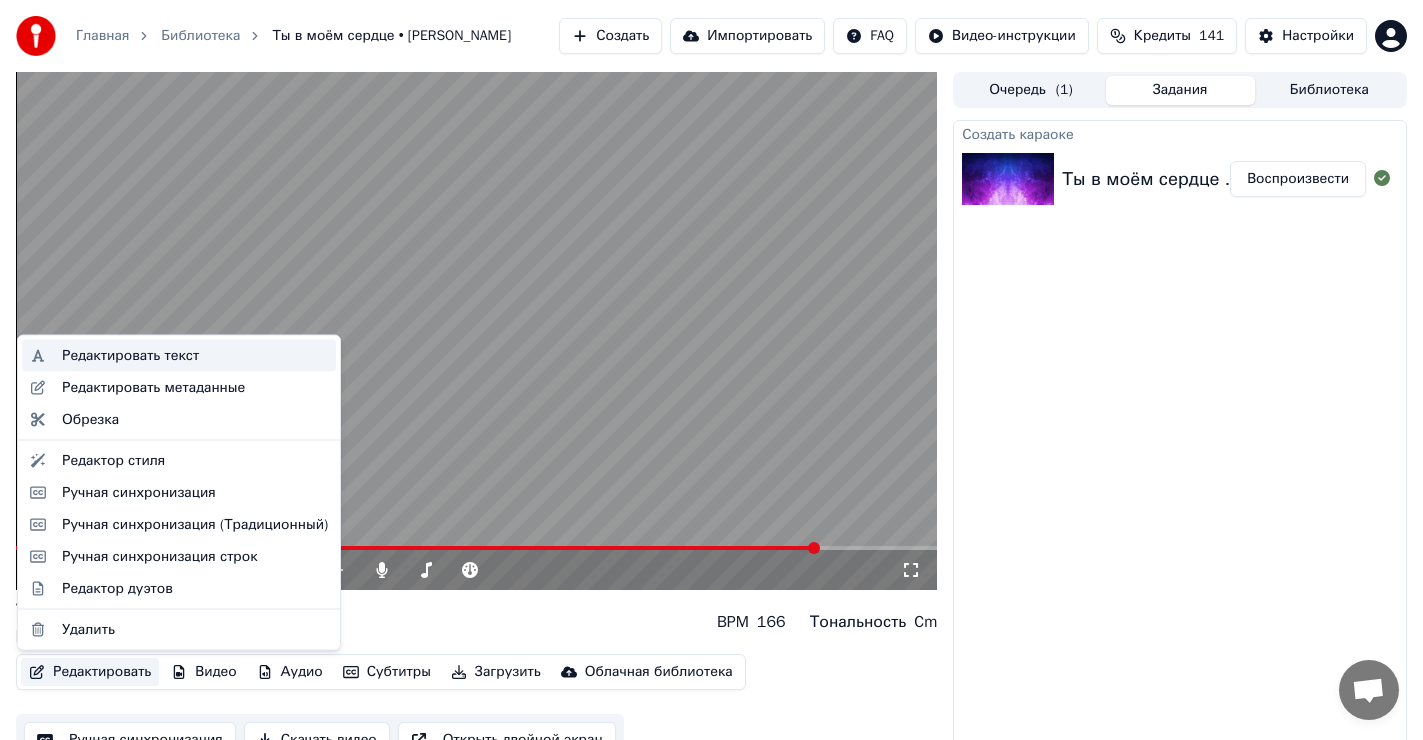 click on "Редактировать текст" at bounding box center (130, 356) 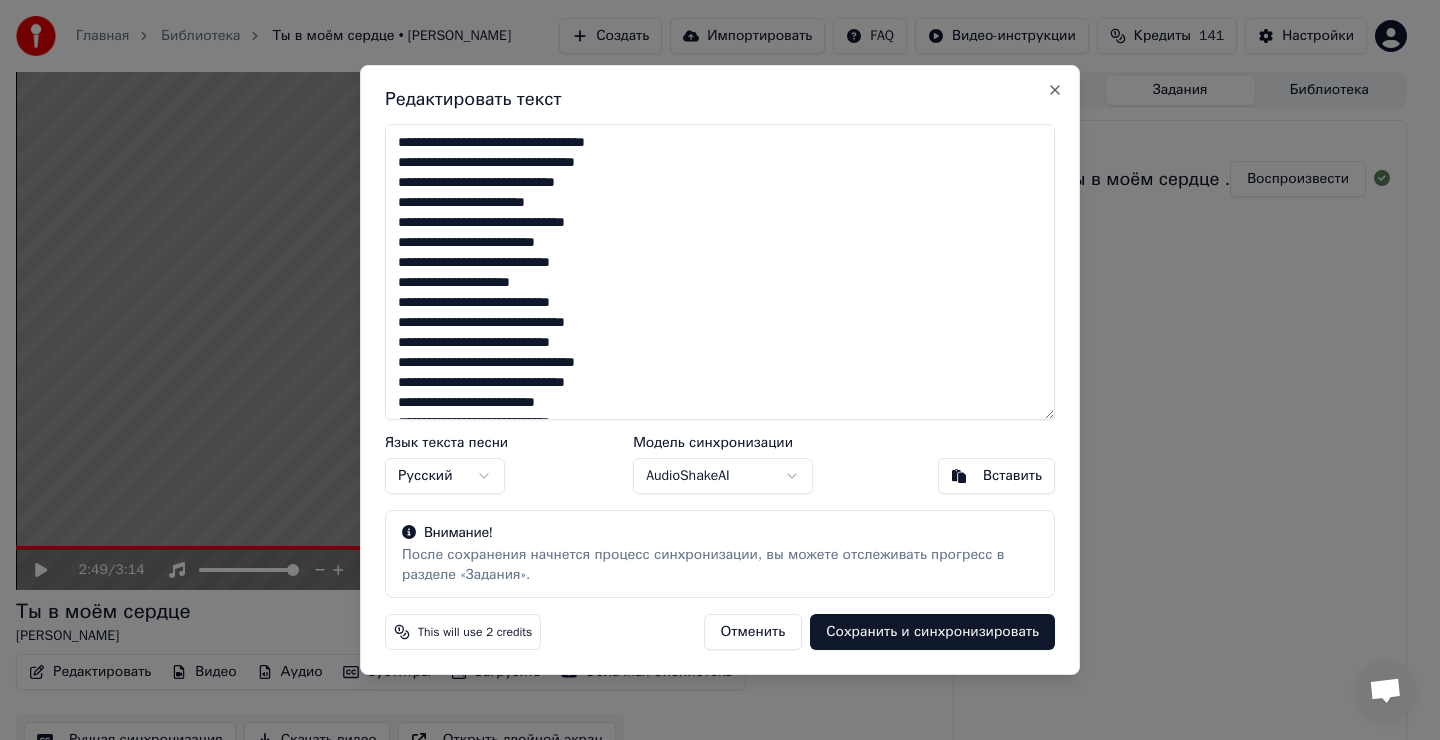 scroll, scrollTop: 122, scrollLeft: 0, axis: vertical 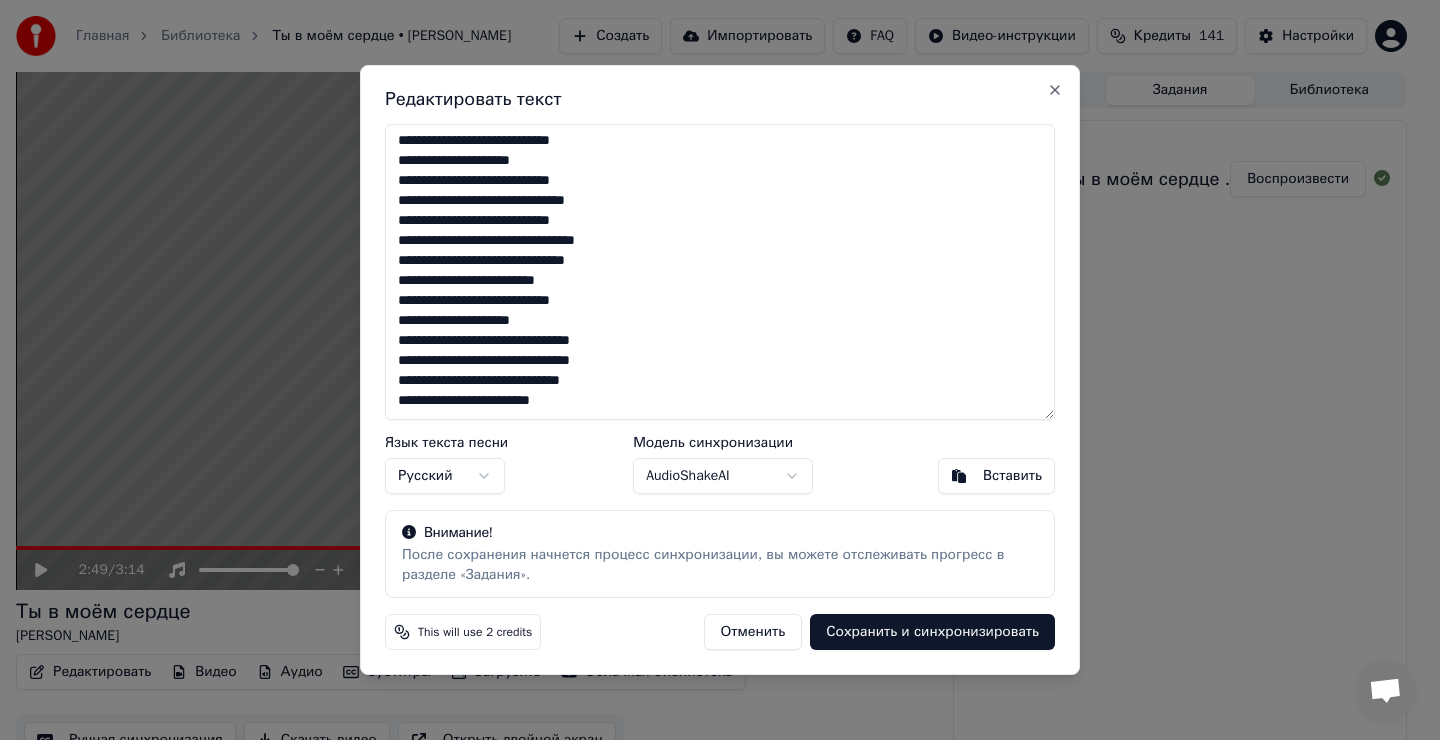 drag, startPoint x: 402, startPoint y: 141, endPoint x: 768, endPoint y: 481, distance: 499.55582 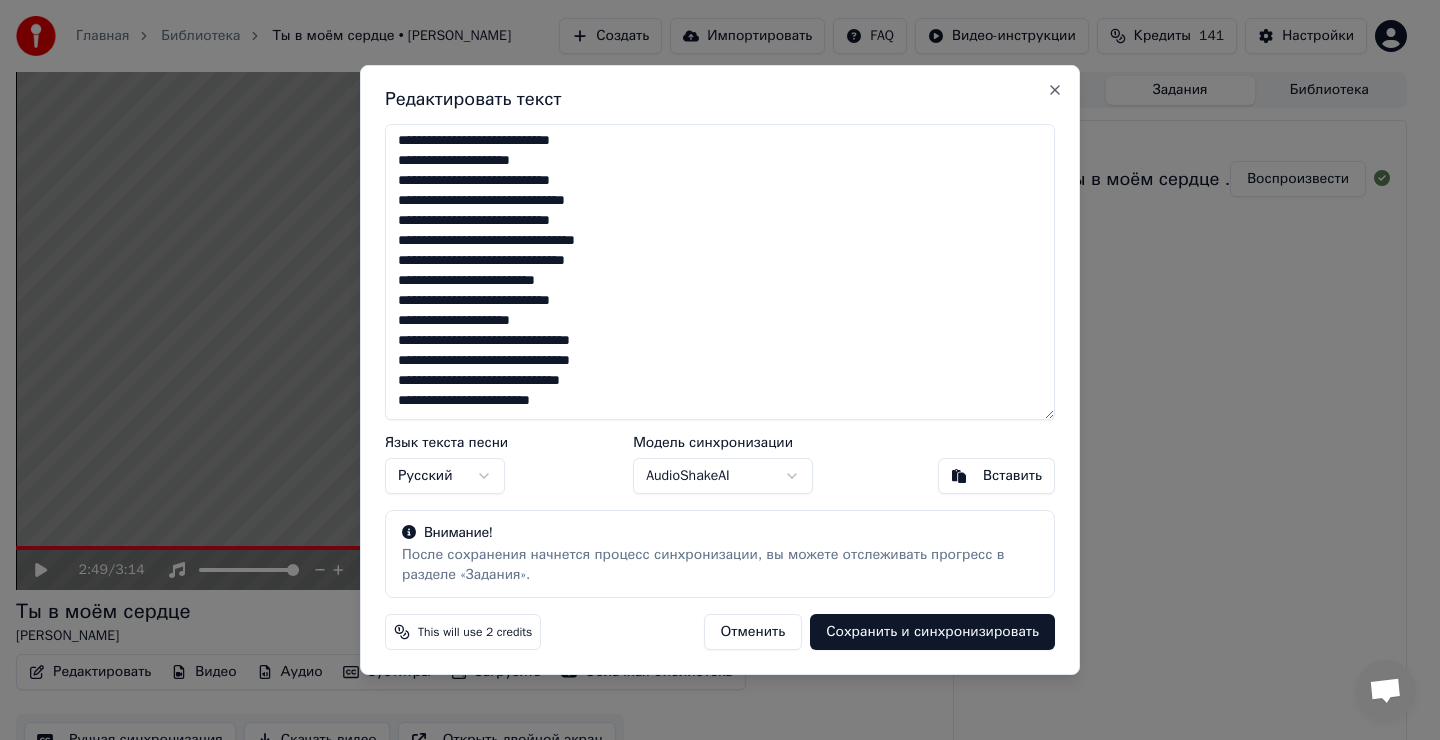 type on "*" 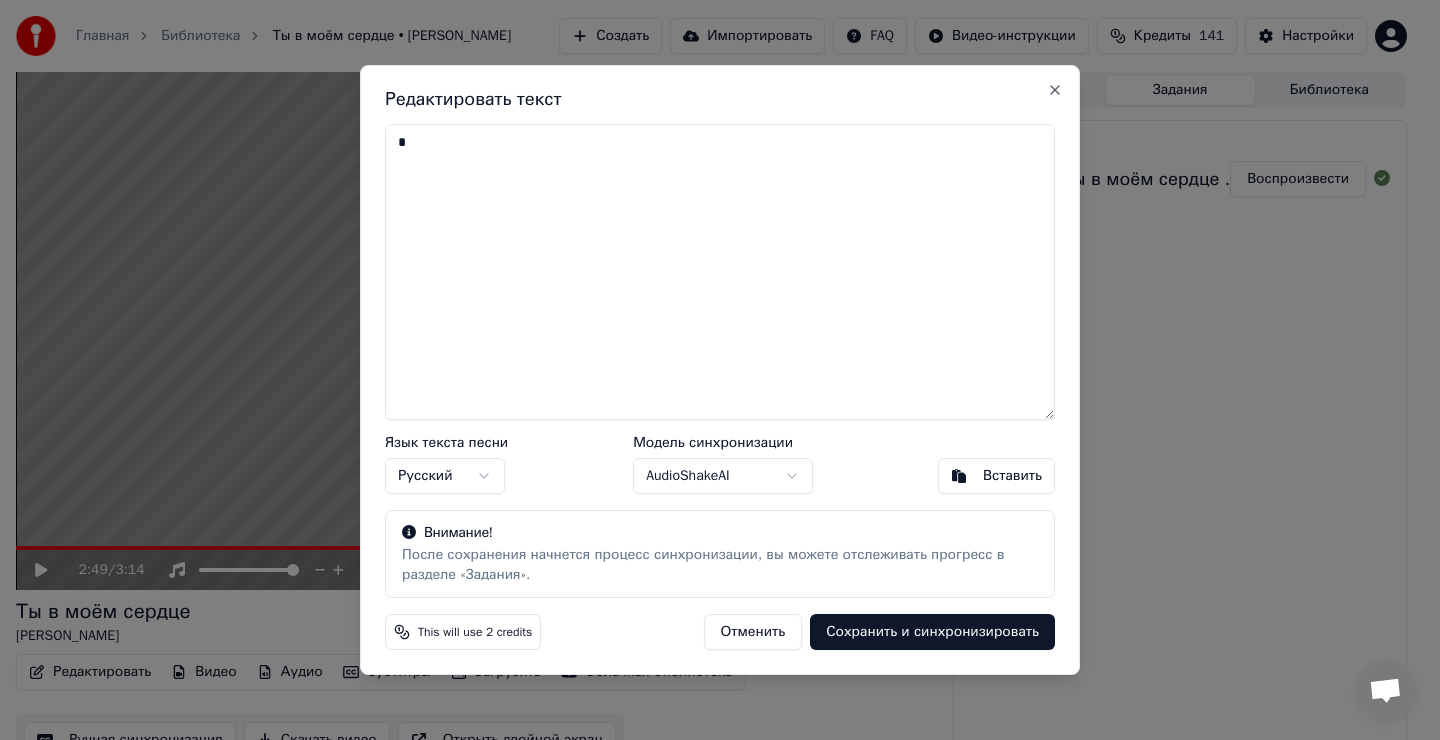 scroll, scrollTop: 0, scrollLeft: 0, axis: both 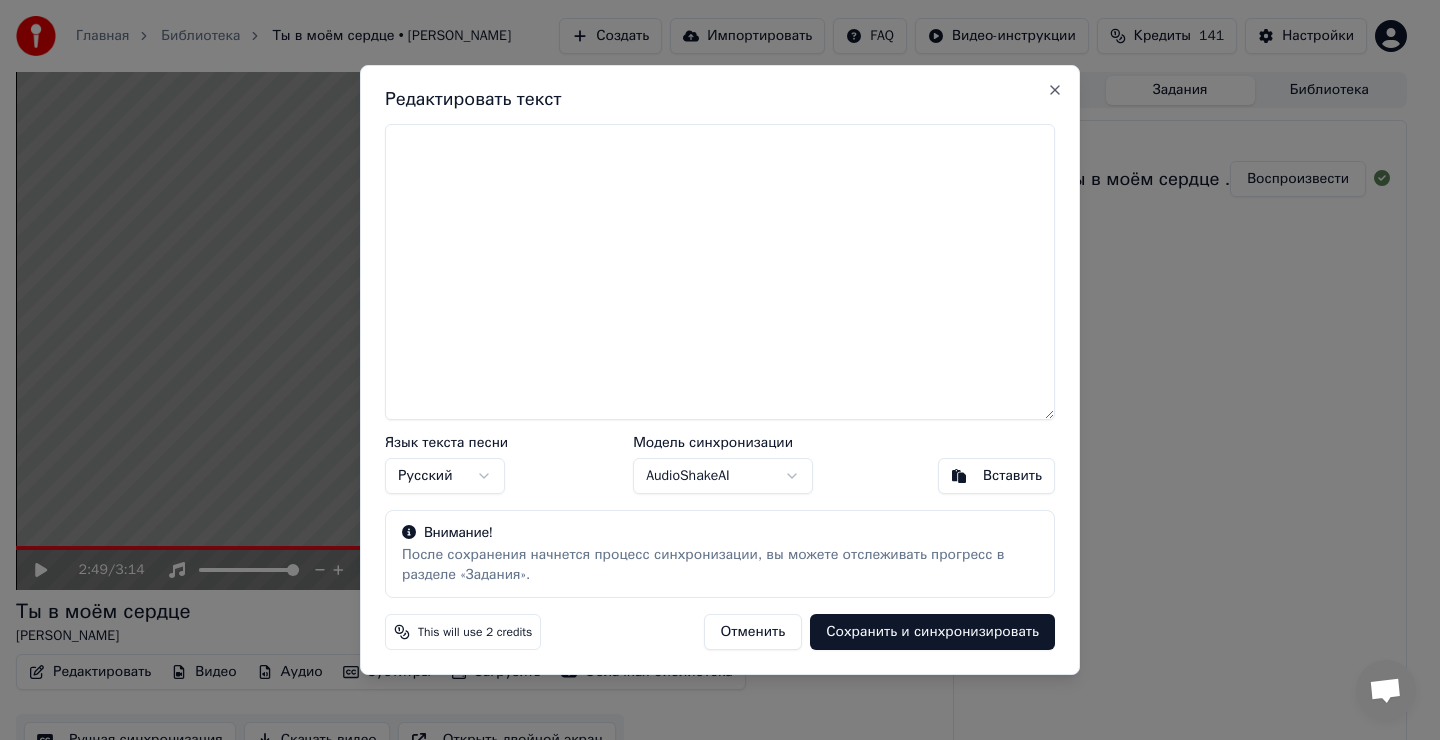 click at bounding box center (720, 272) 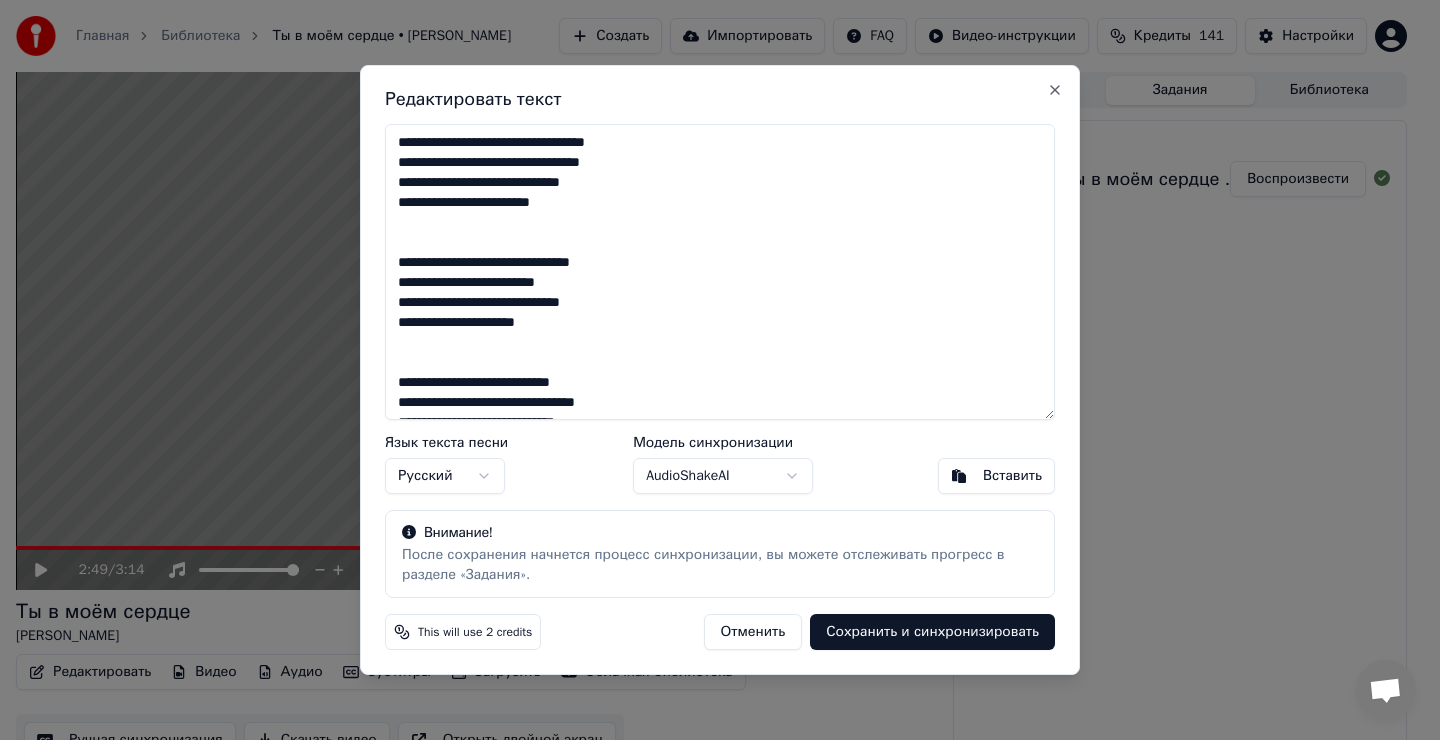 scroll, scrollTop: 0, scrollLeft: 0, axis: both 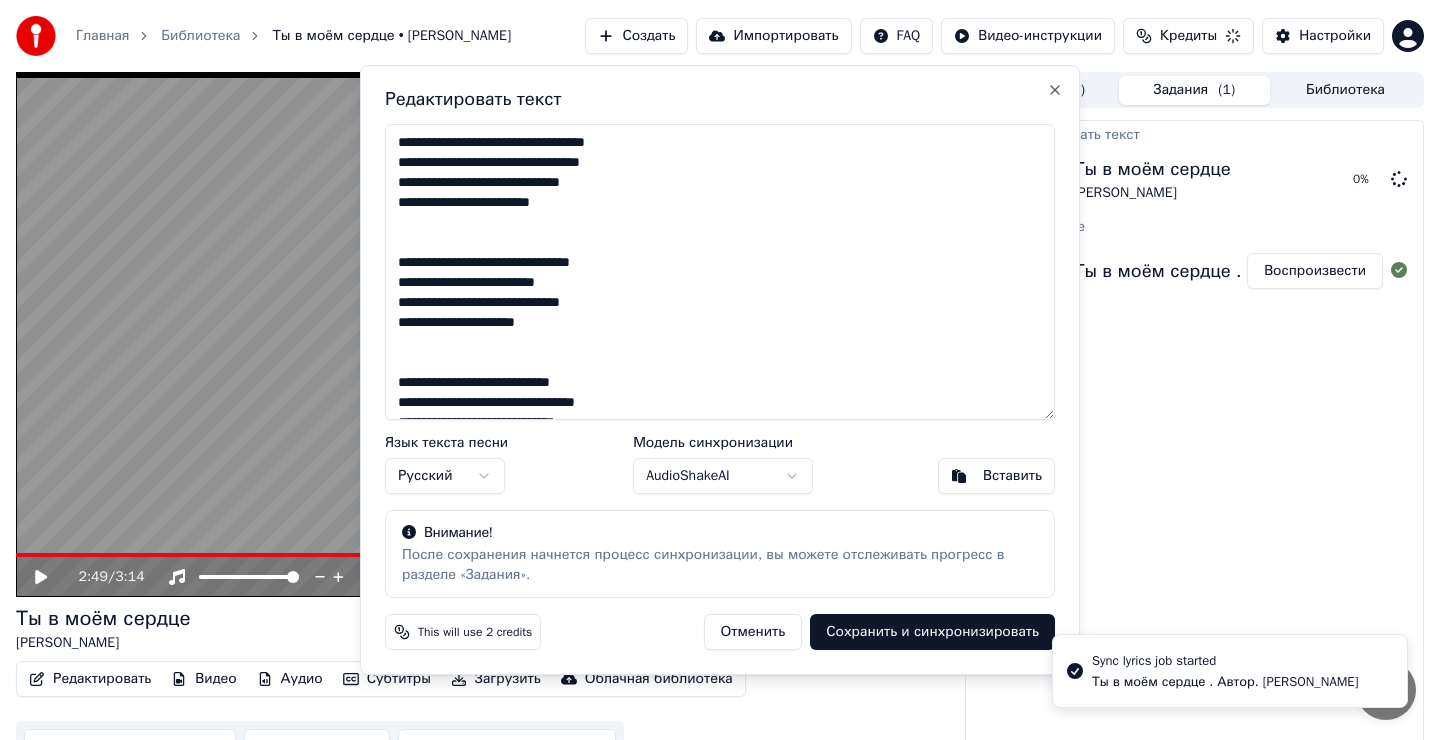type on "**********" 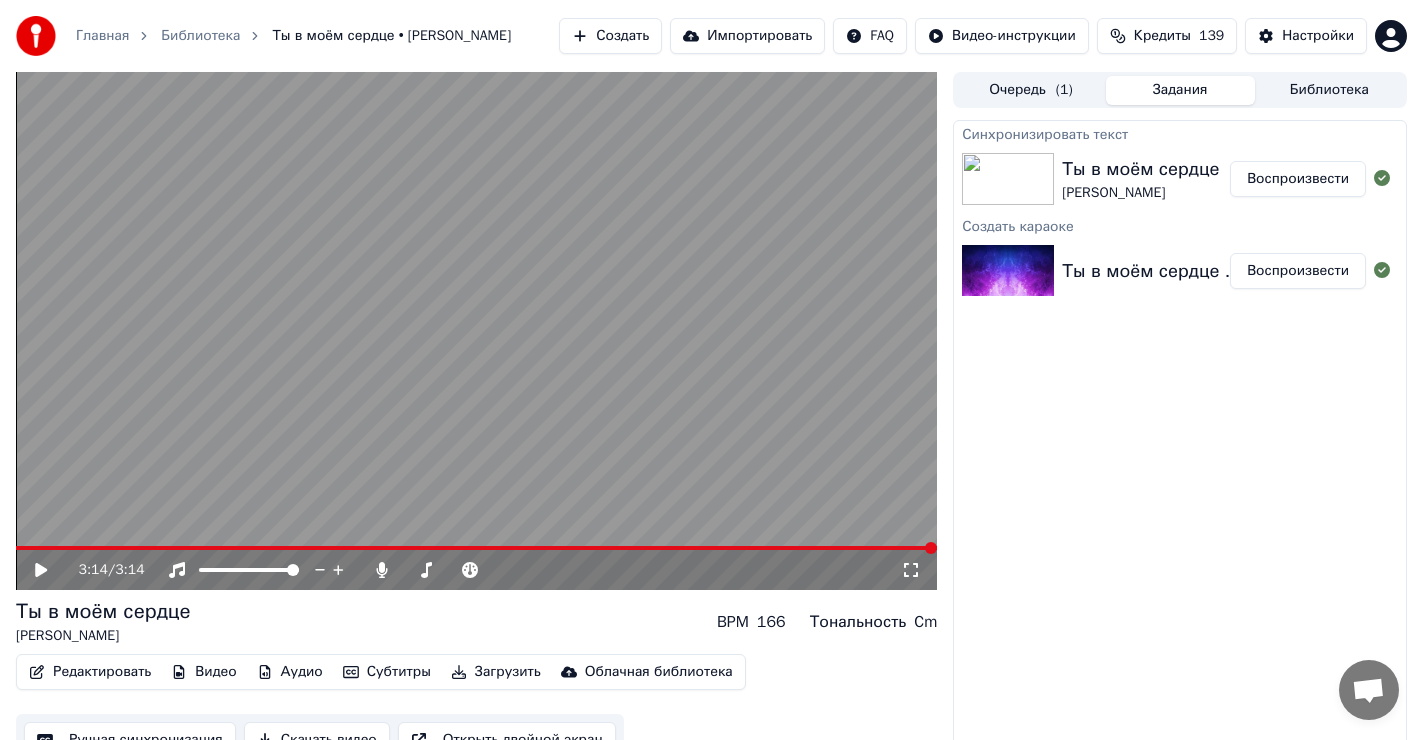 click 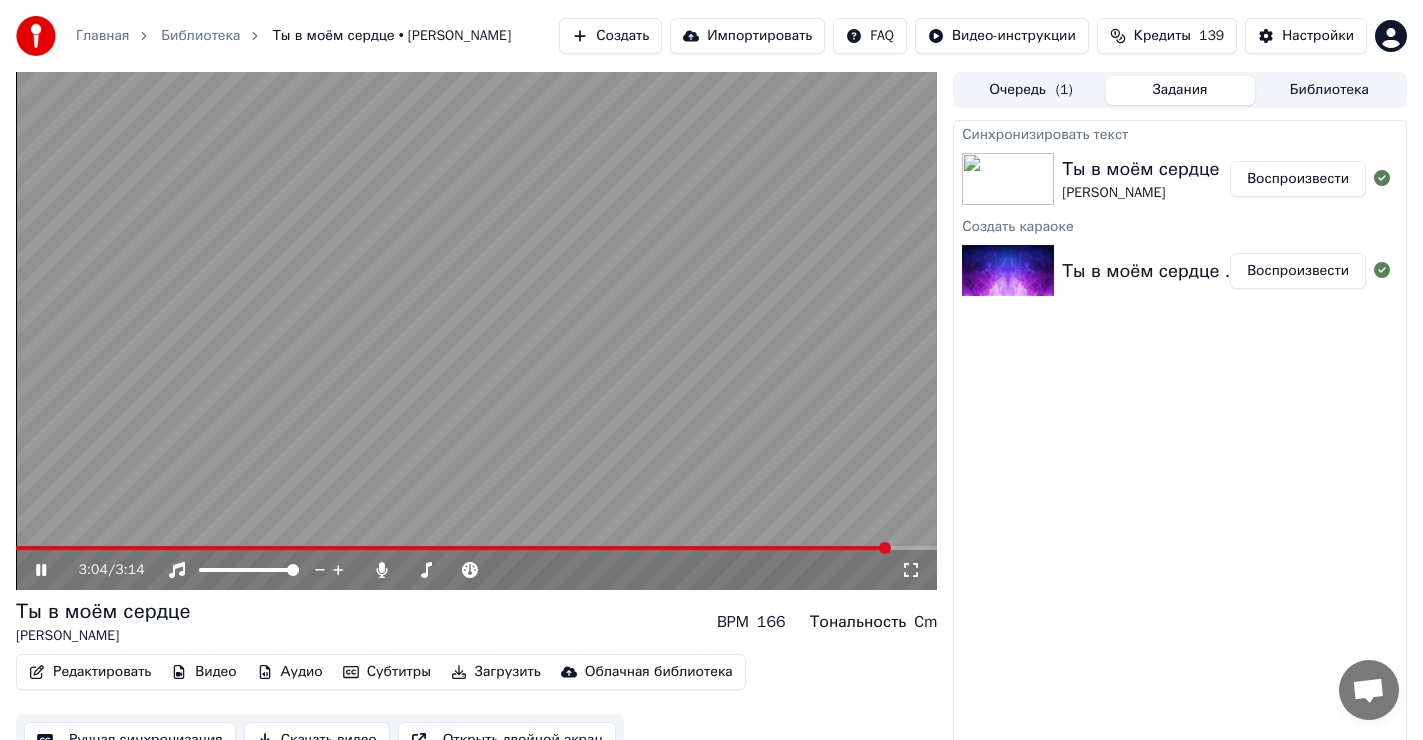 click at bounding box center [453, 548] 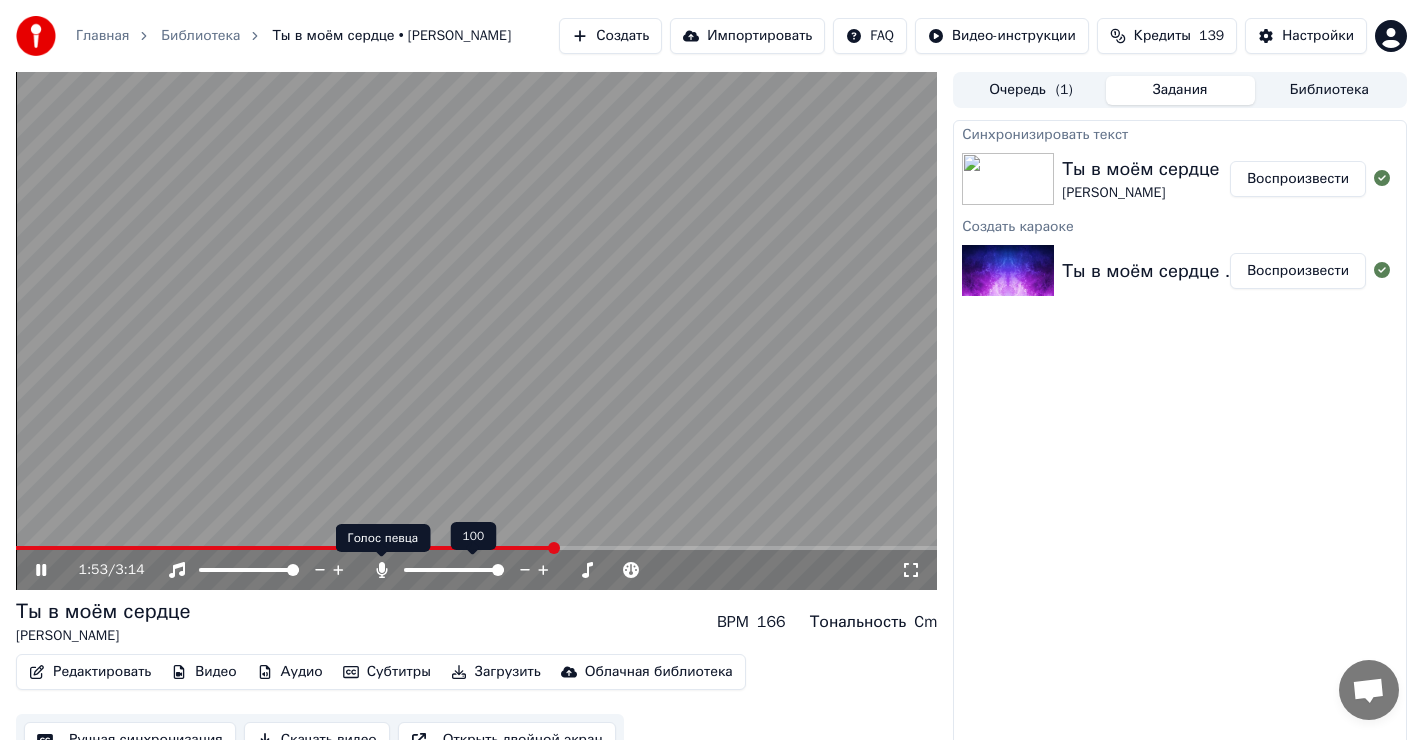click 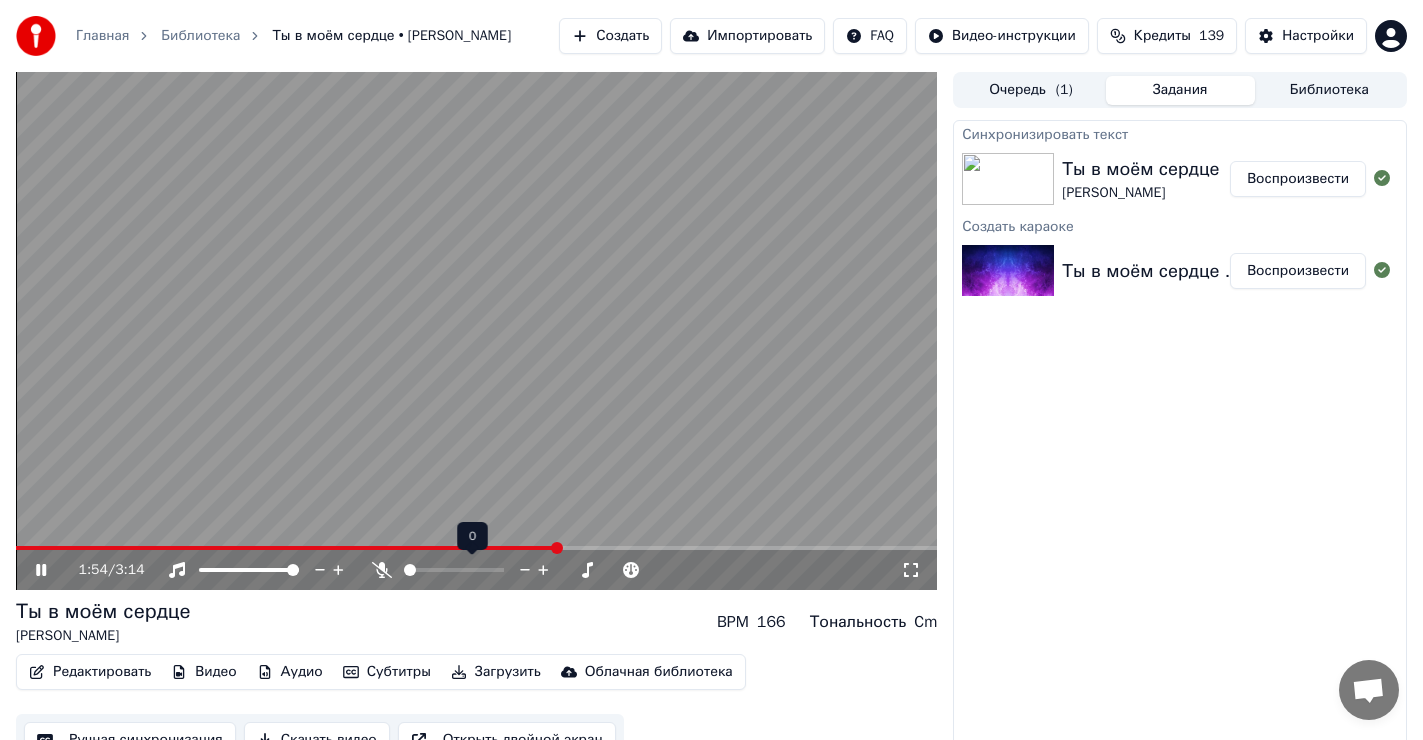 click 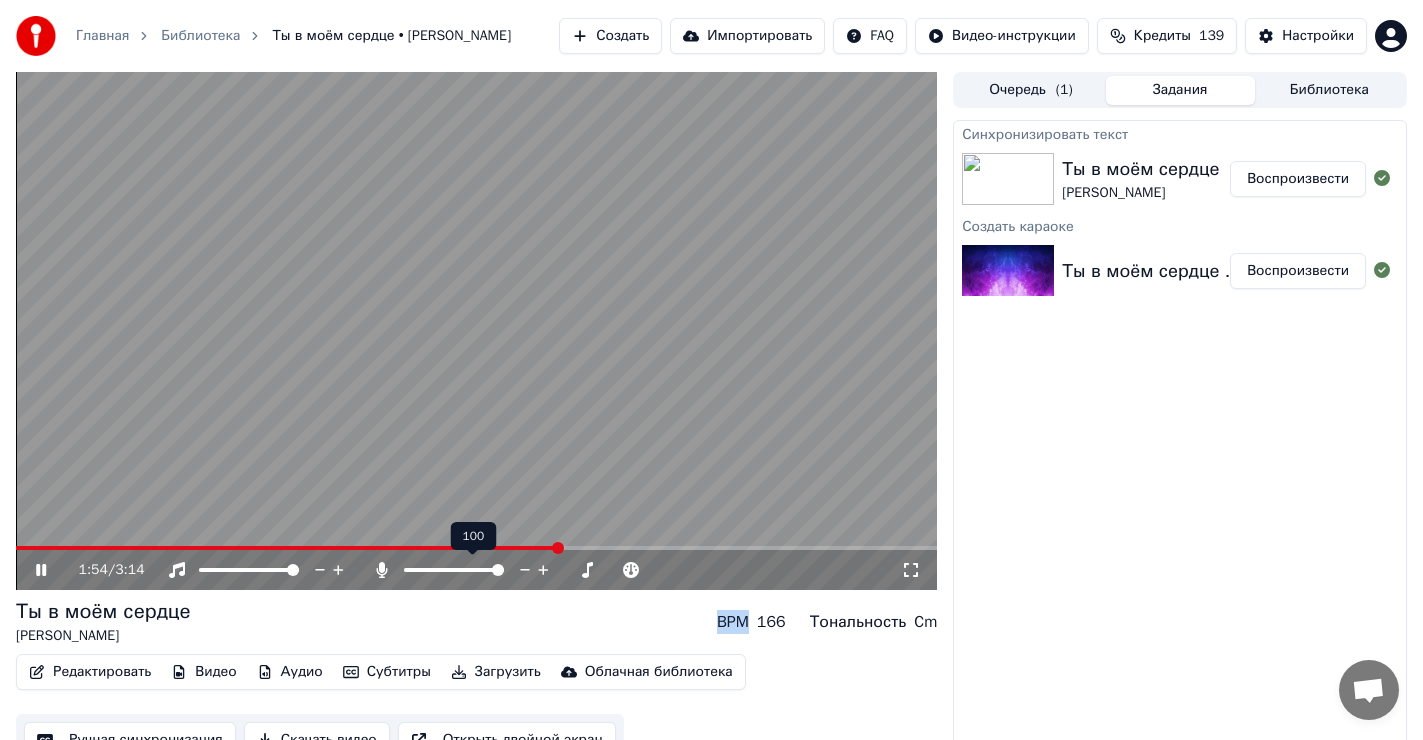 click 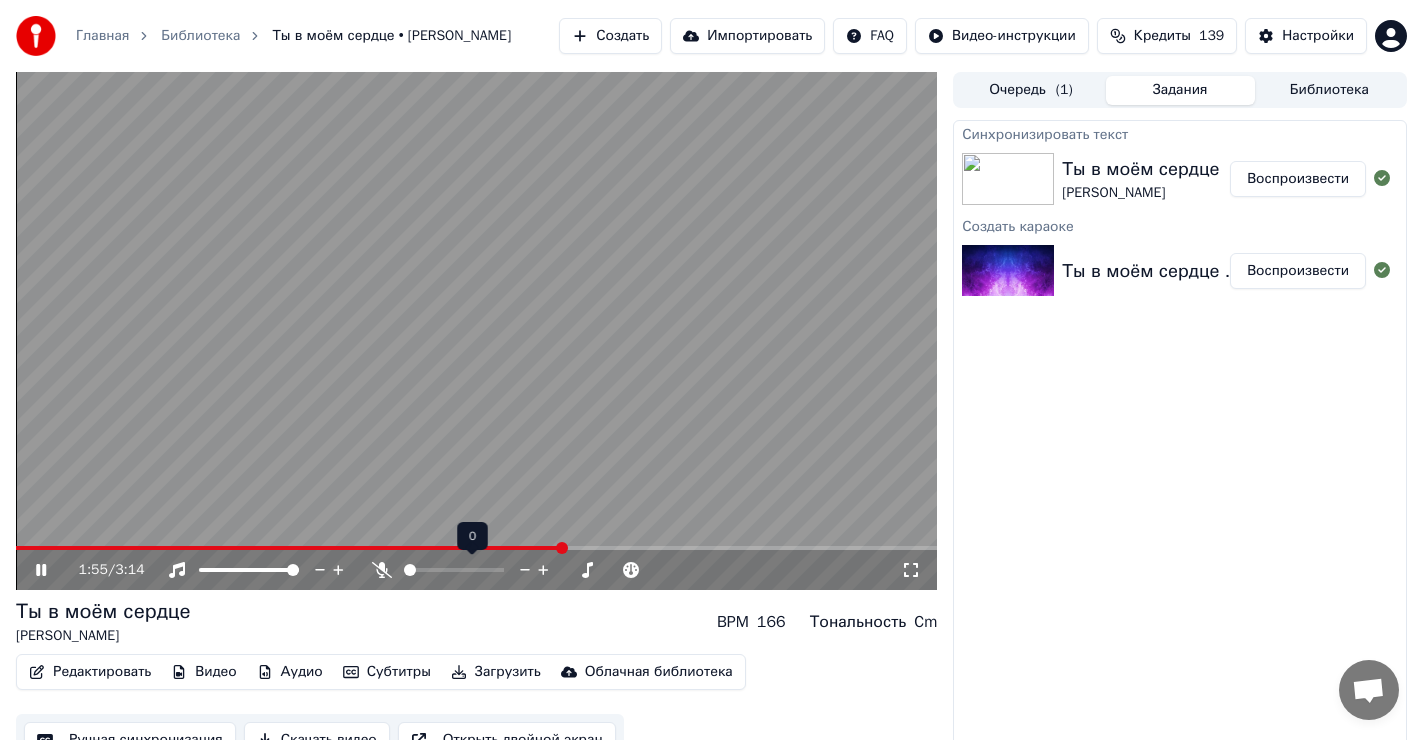 click 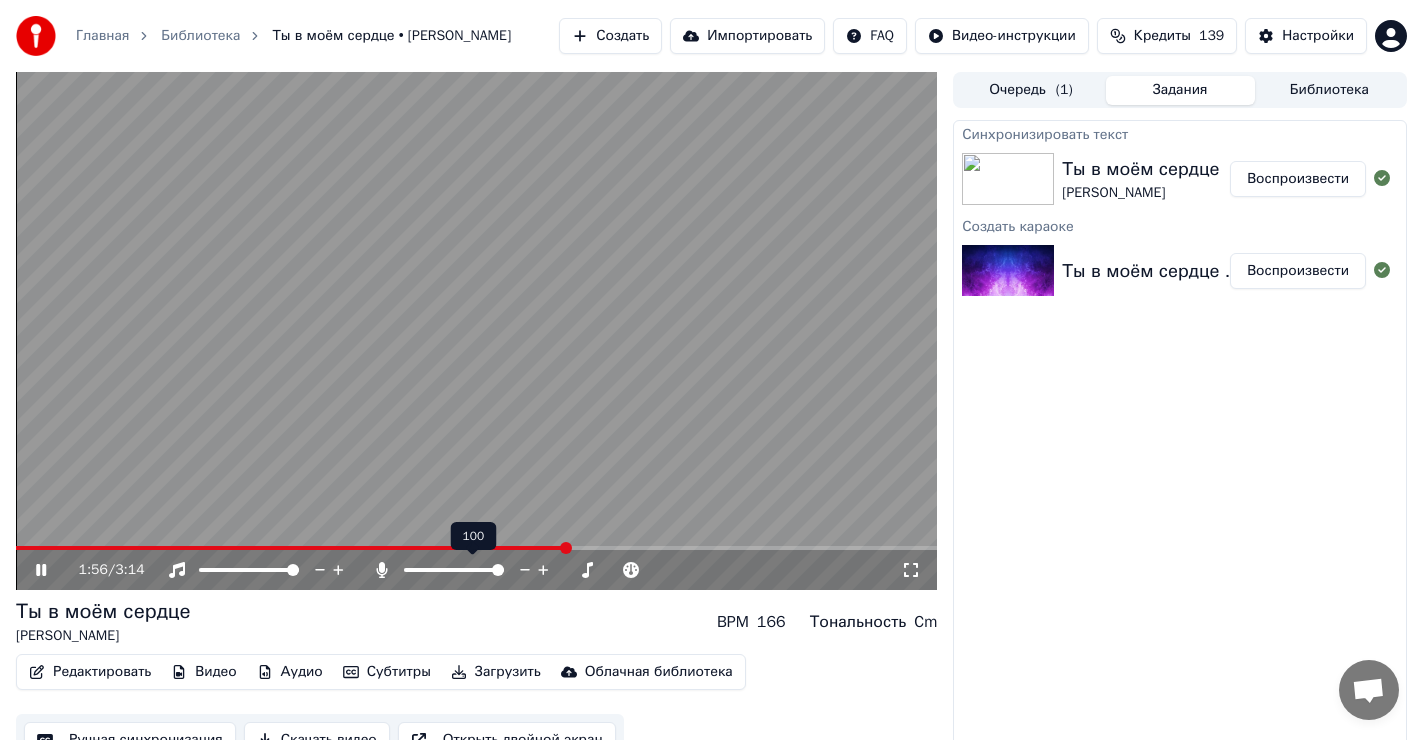 click 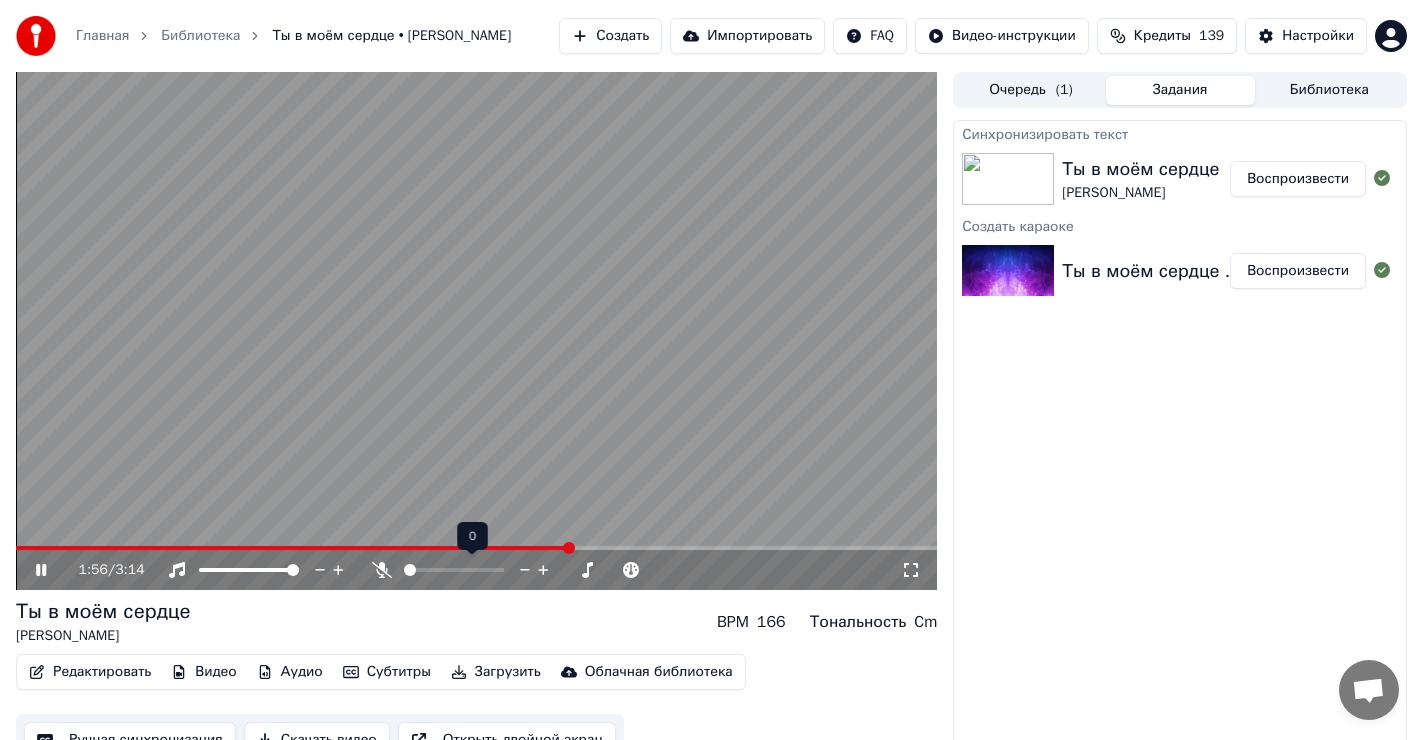 click 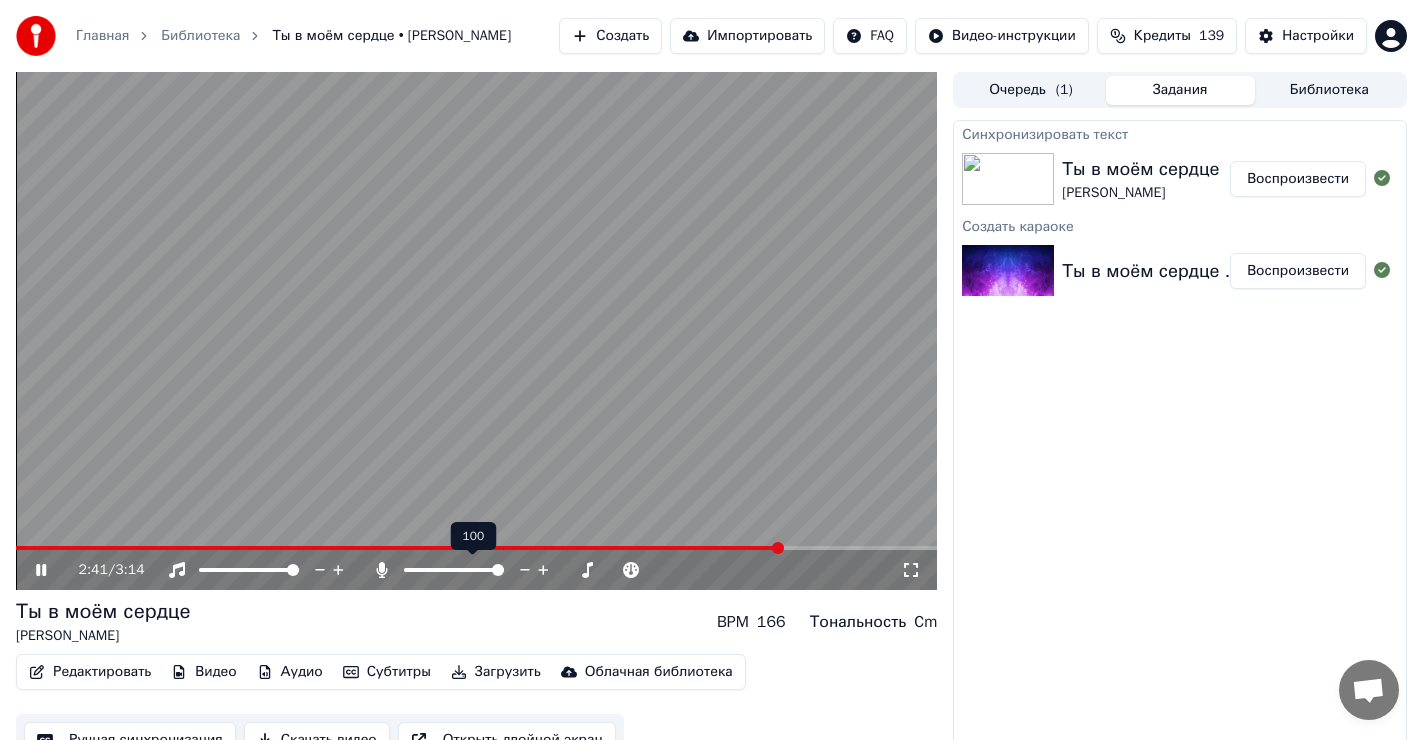 click 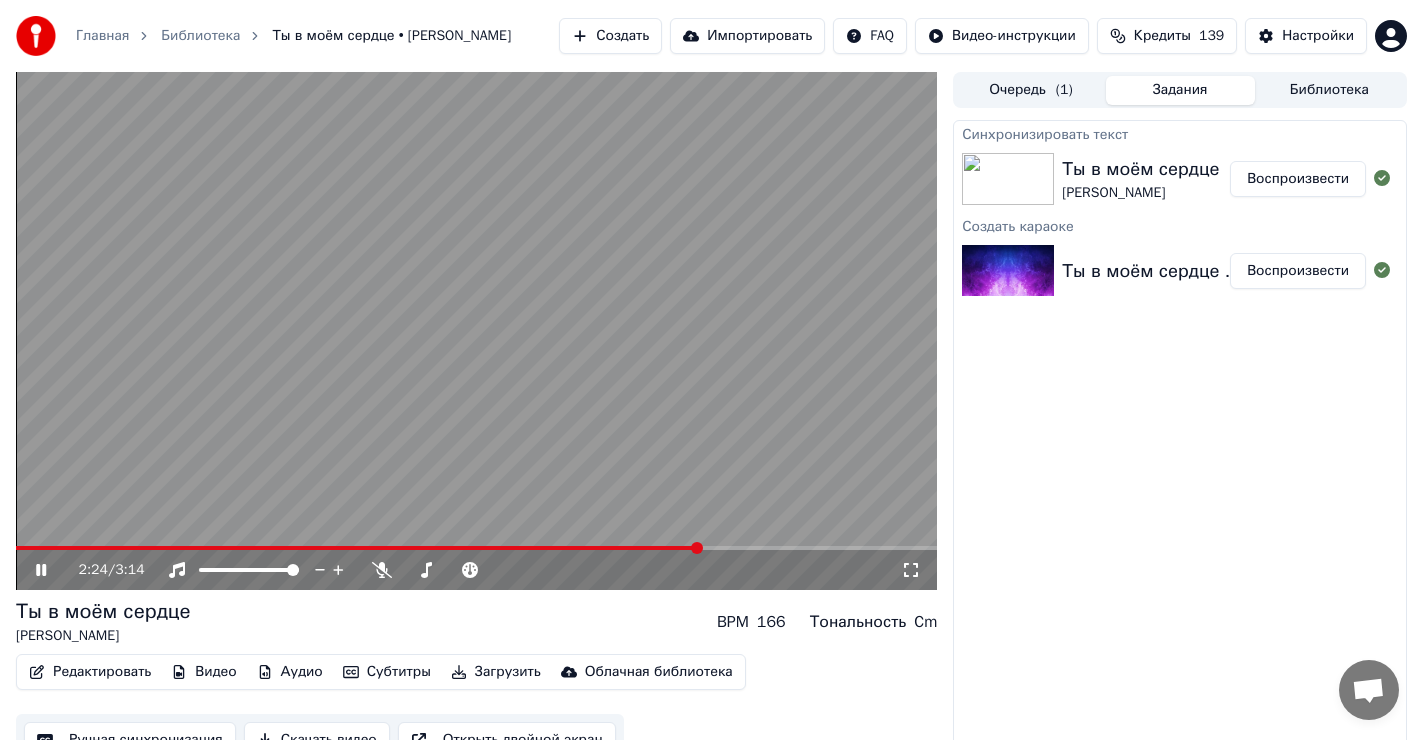 click at bounding box center (357, 548) 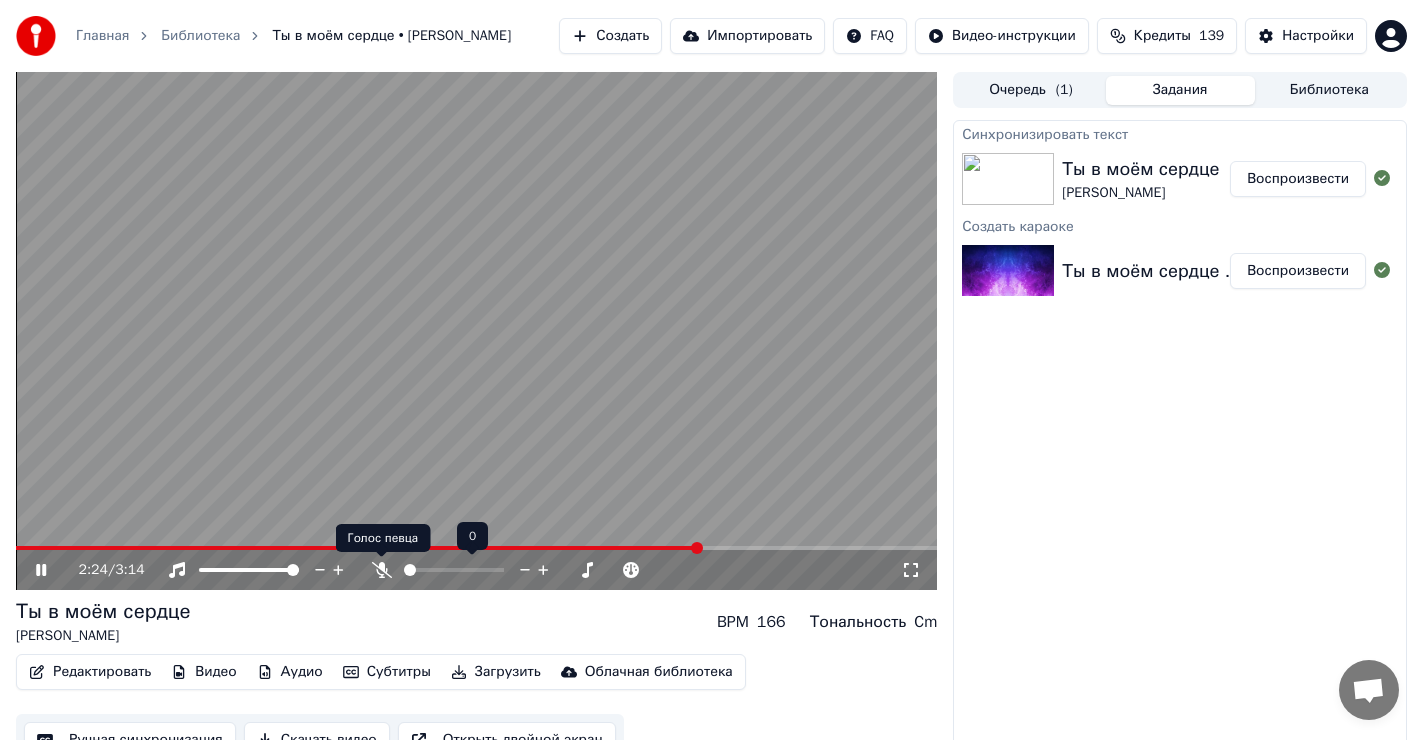click 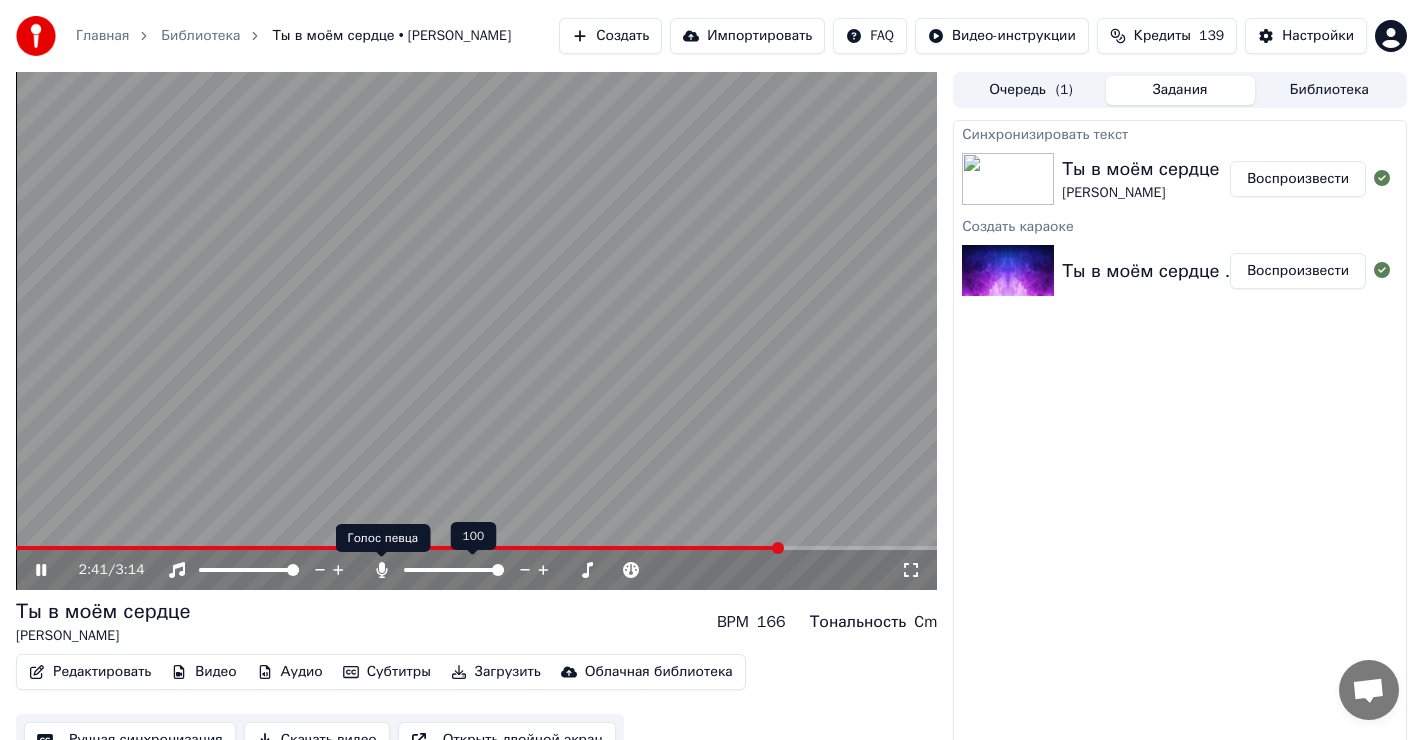 click 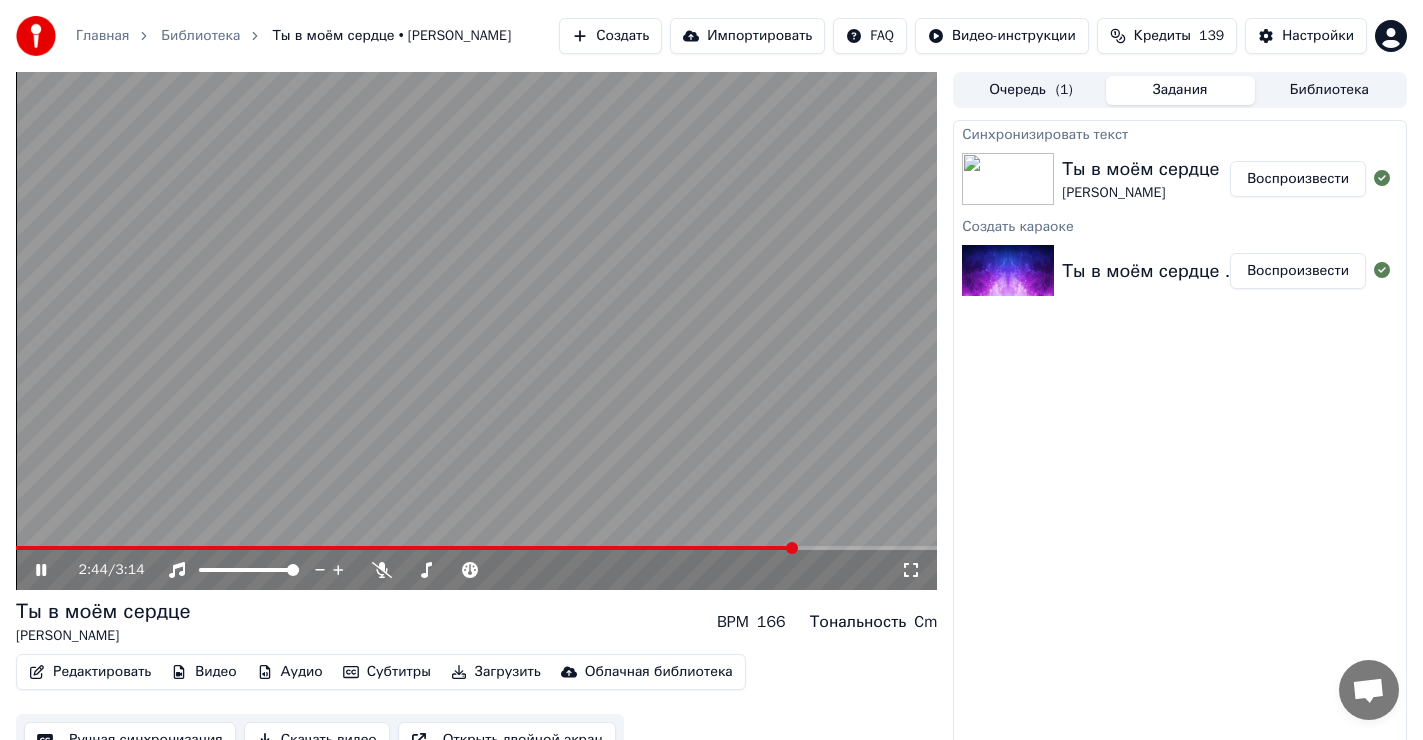click at bounding box center [406, 548] 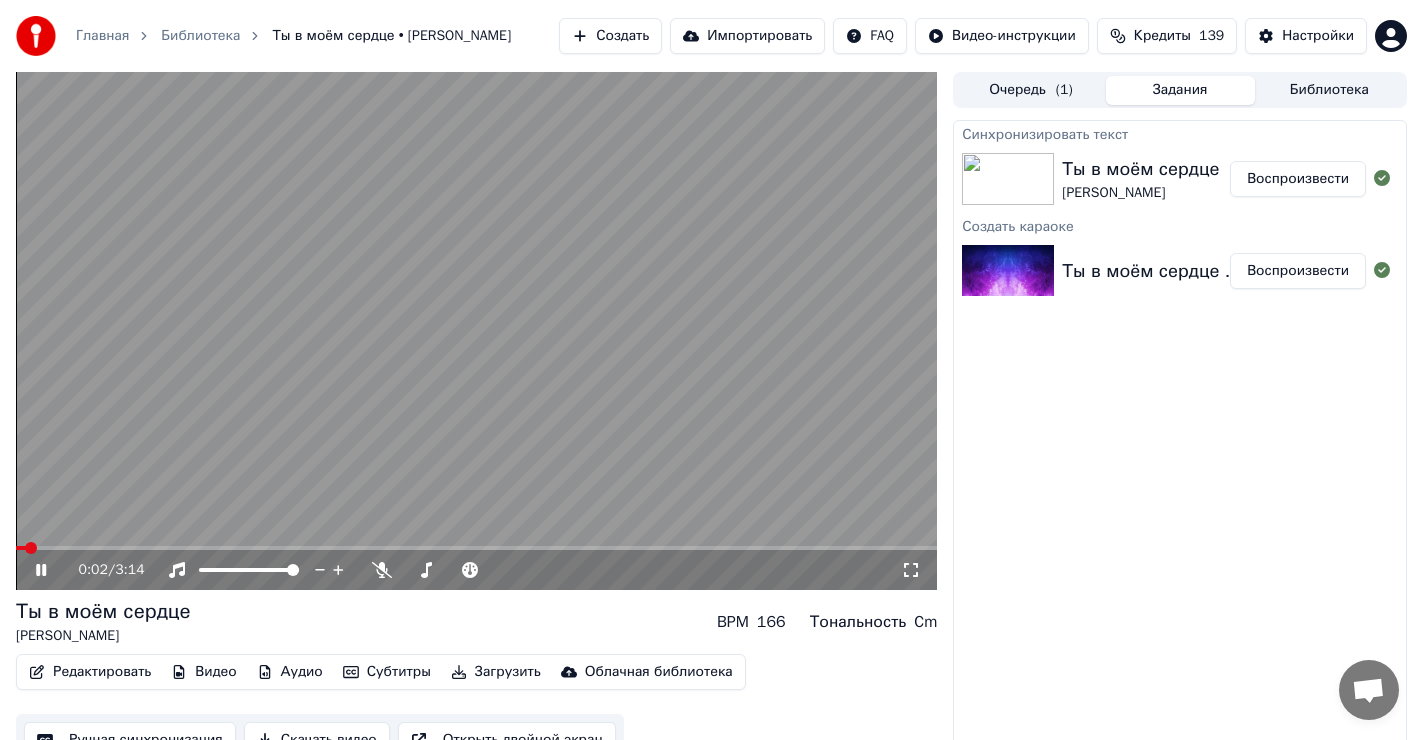 click 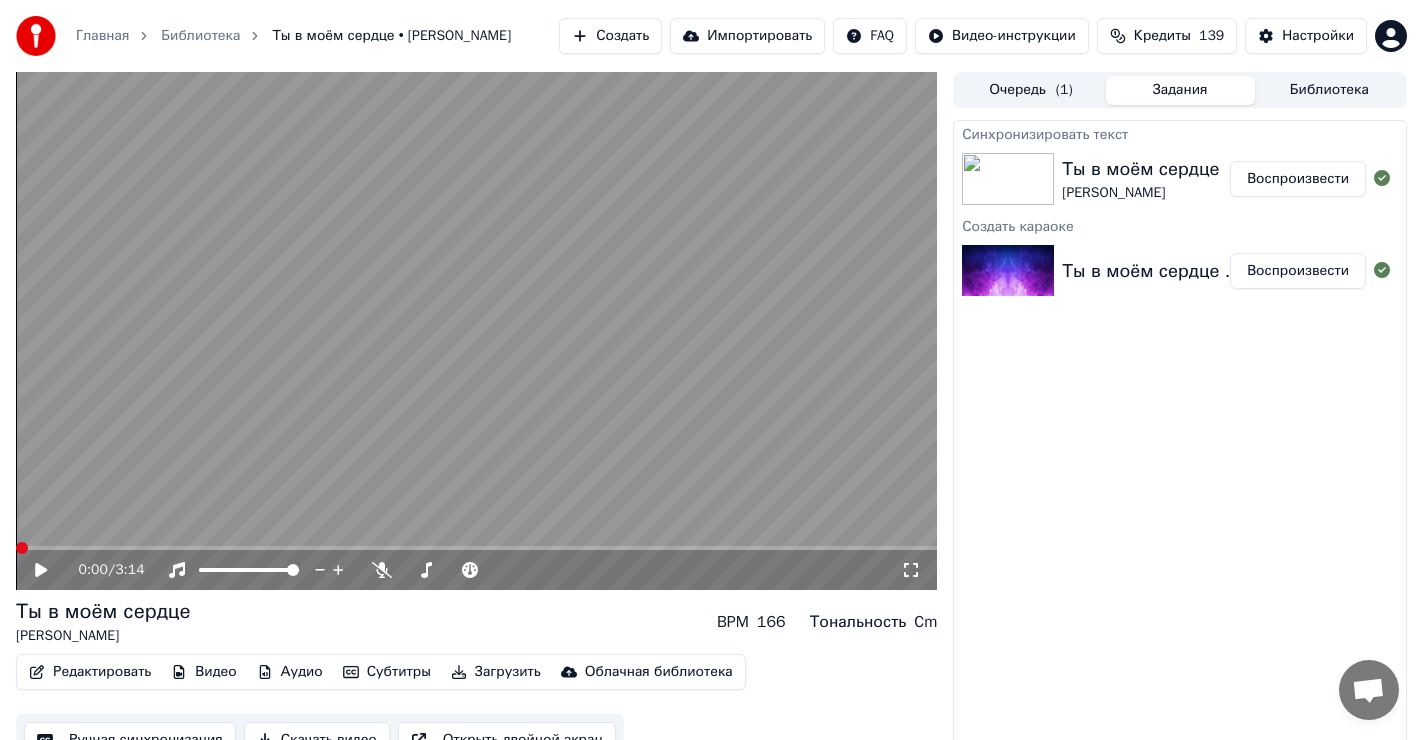 click at bounding box center (22, 548) 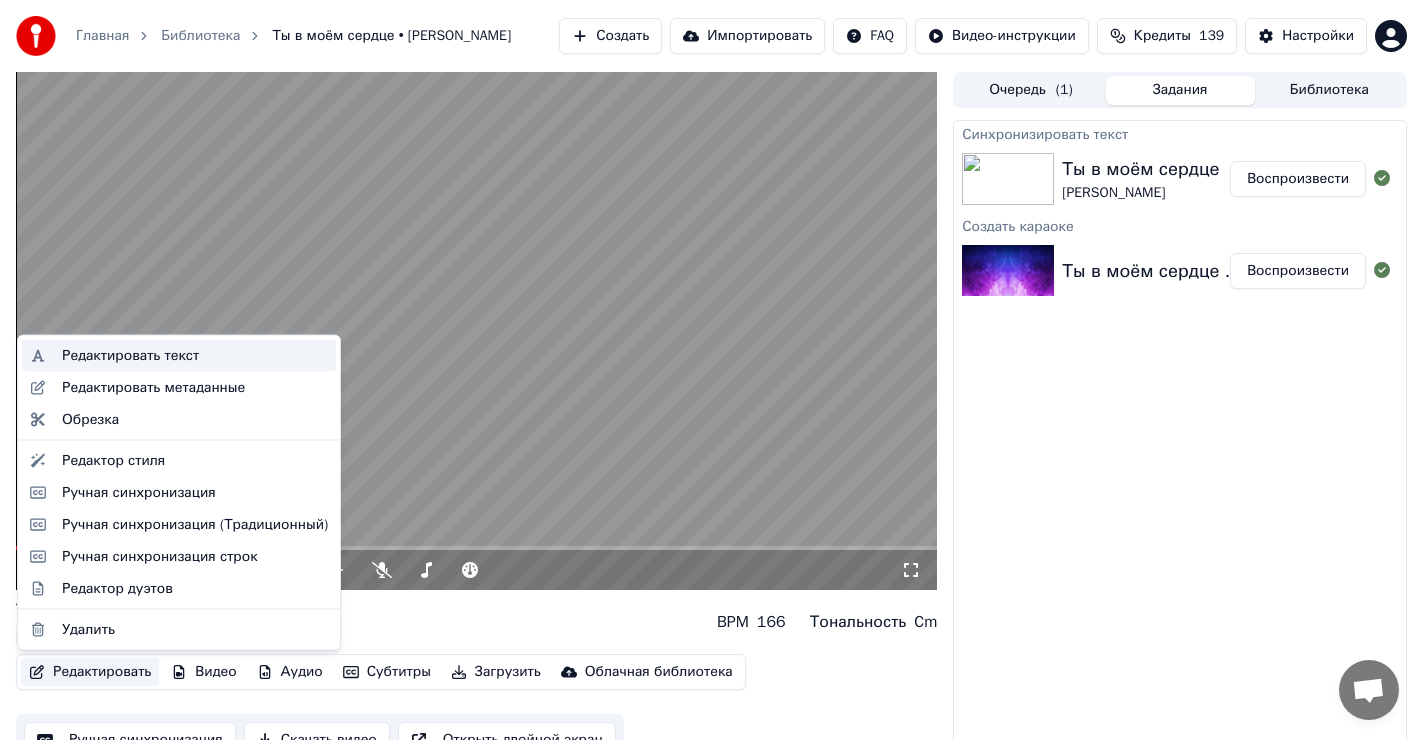 click on "Редактировать текст" at bounding box center (130, 356) 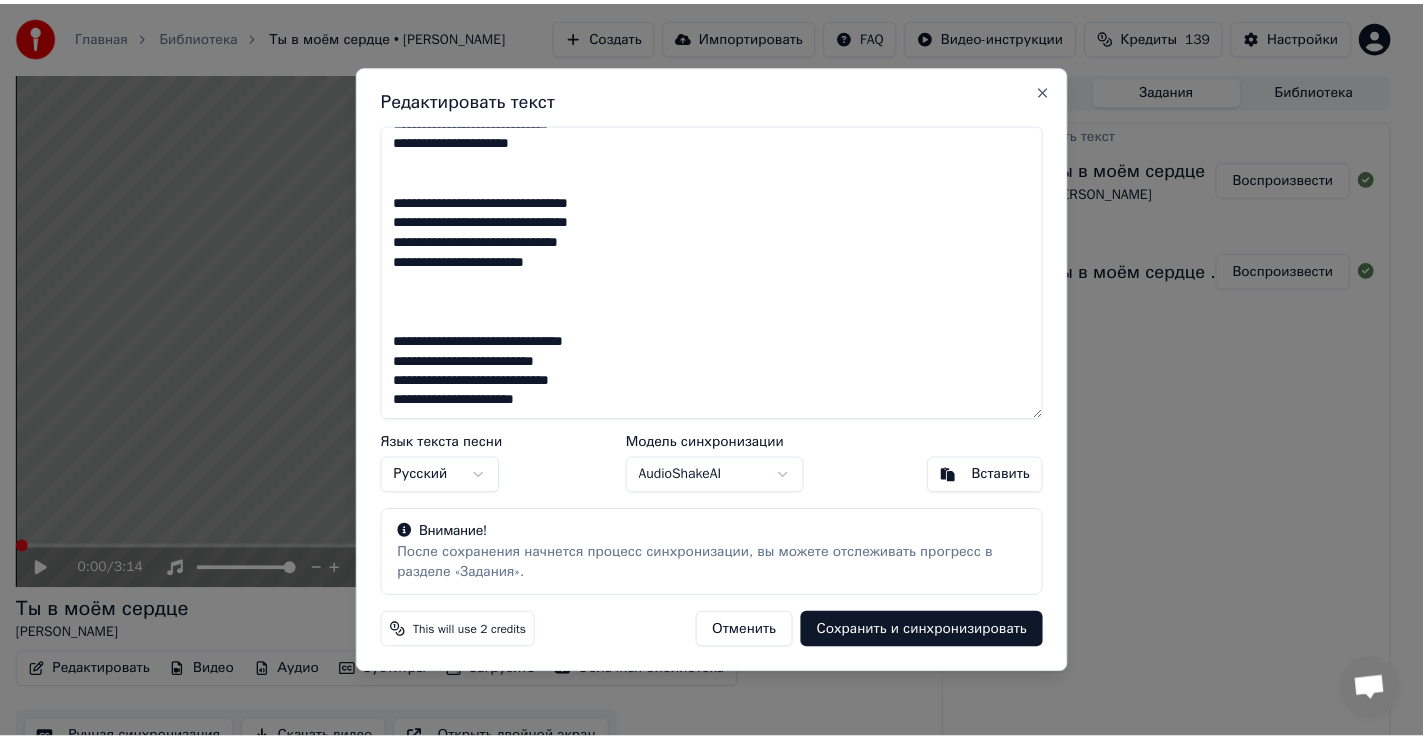 scroll, scrollTop: 421, scrollLeft: 0, axis: vertical 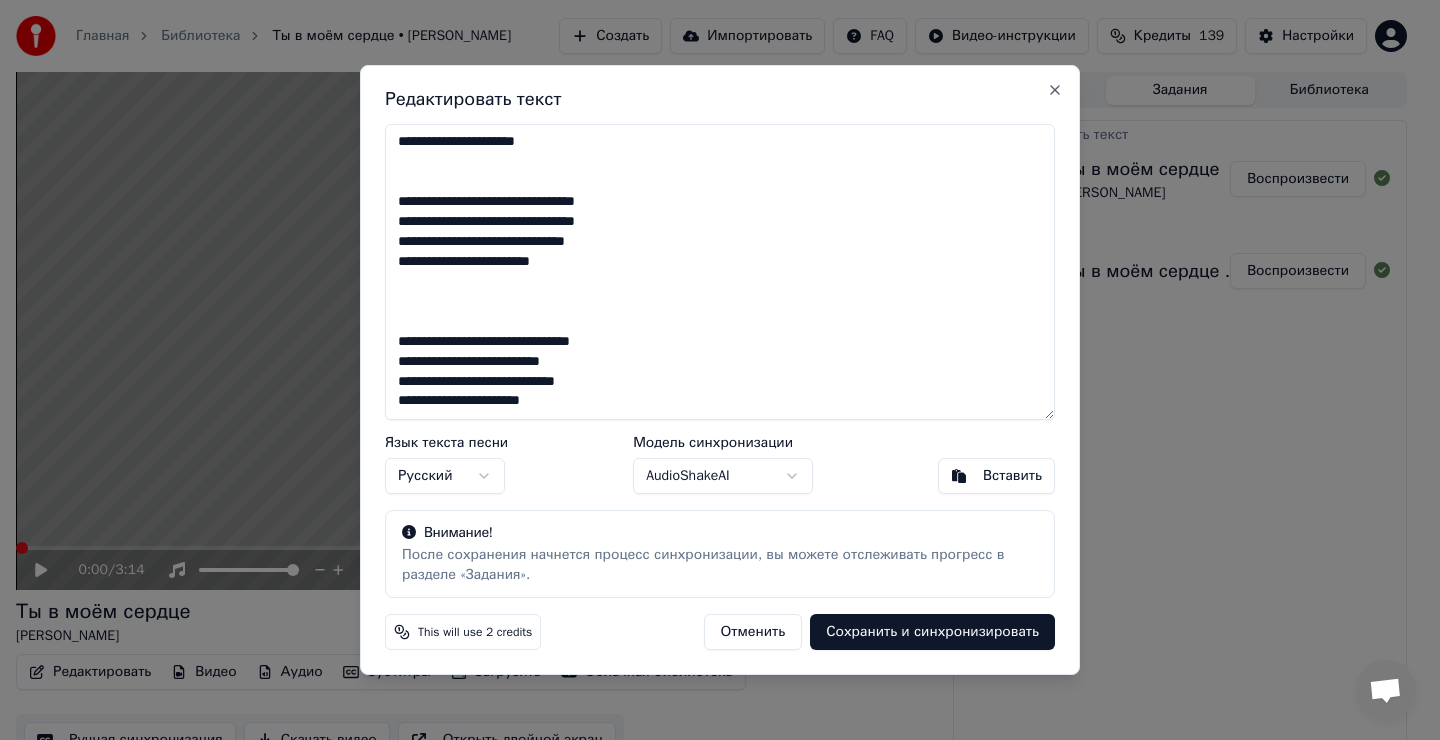 click on "Отменить" at bounding box center (753, 632) 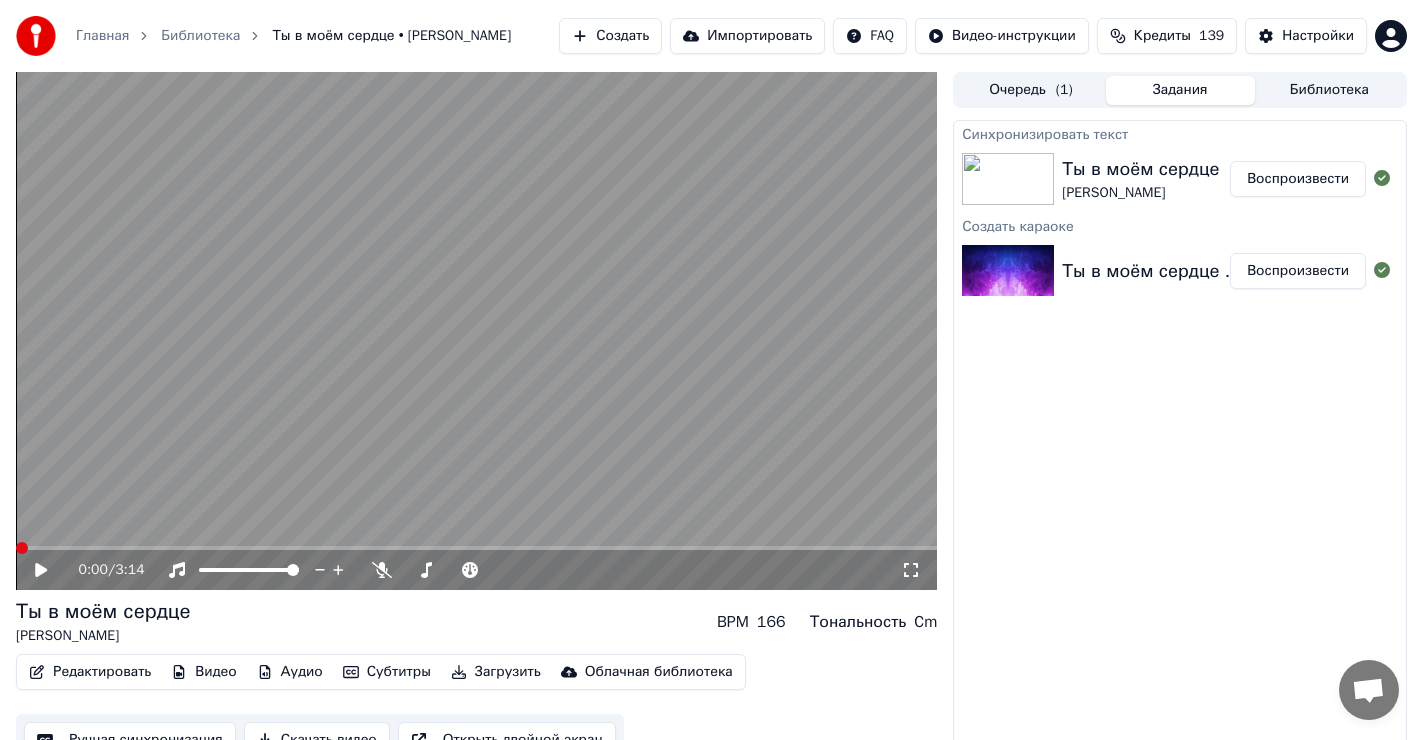 click on "Загрузить" at bounding box center (496, 672) 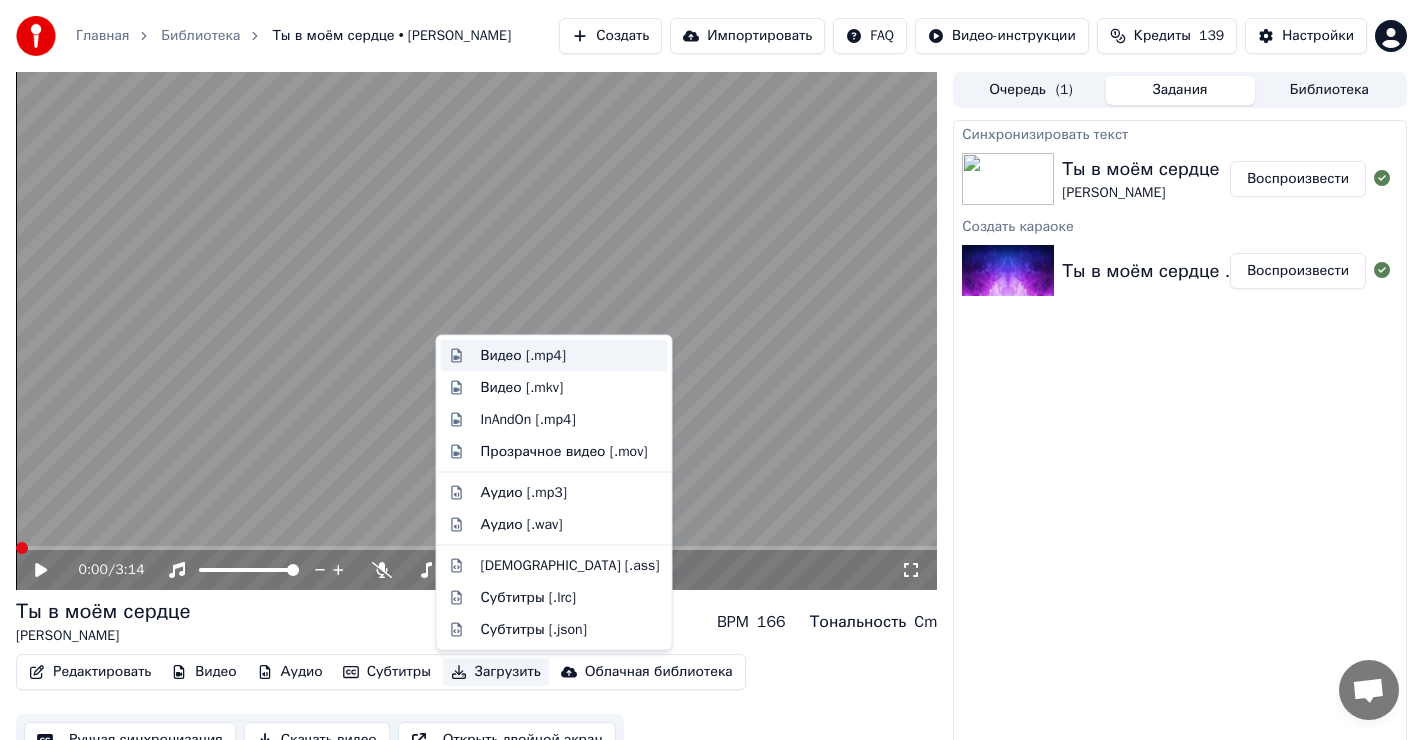 click on "Видео [.mp4]" at bounding box center [523, 356] 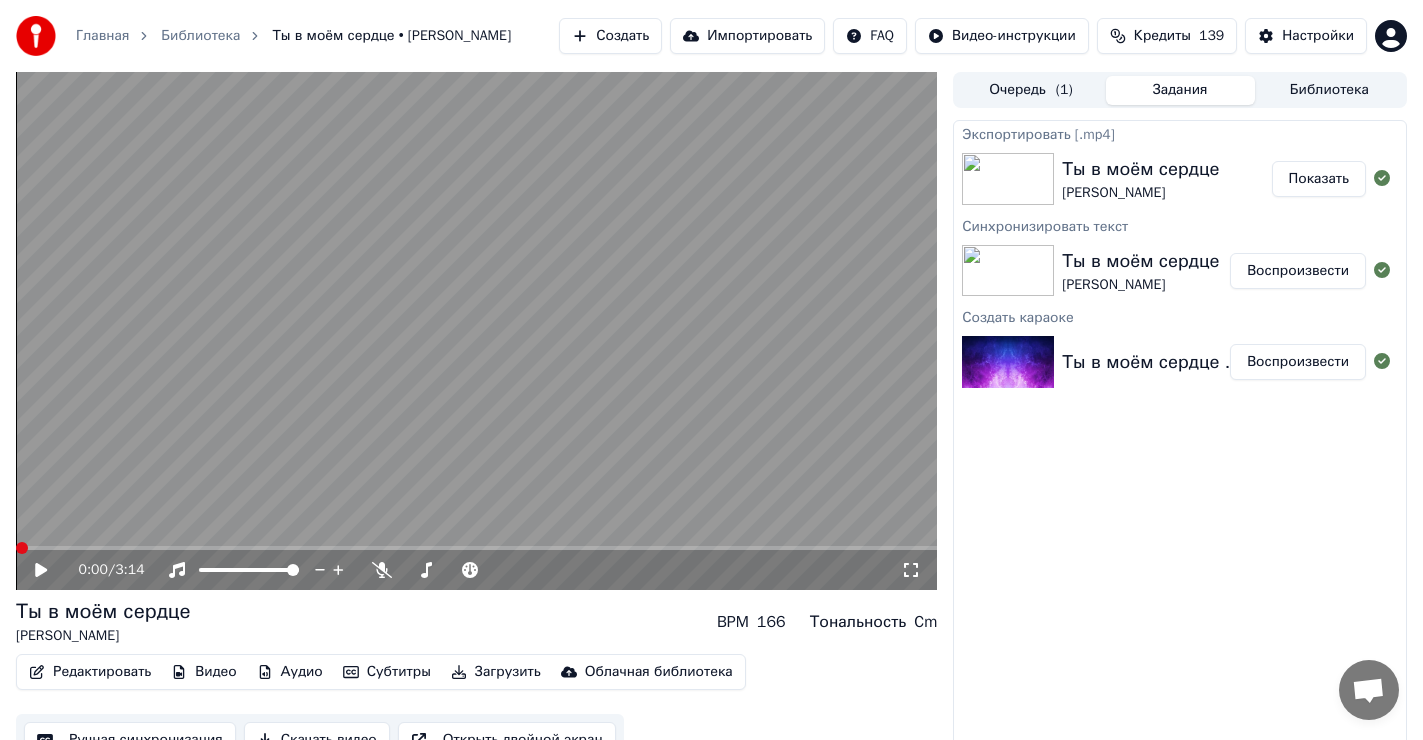 click on "Показать" at bounding box center (1319, 179) 